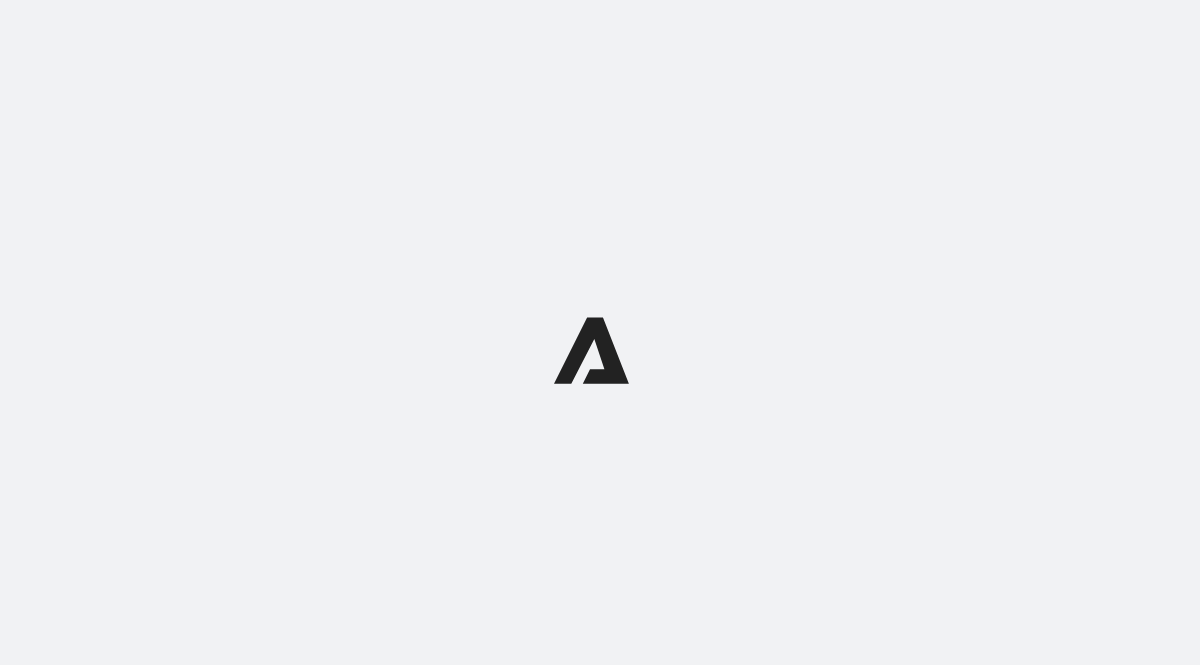 scroll, scrollTop: 0, scrollLeft: 0, axis: both 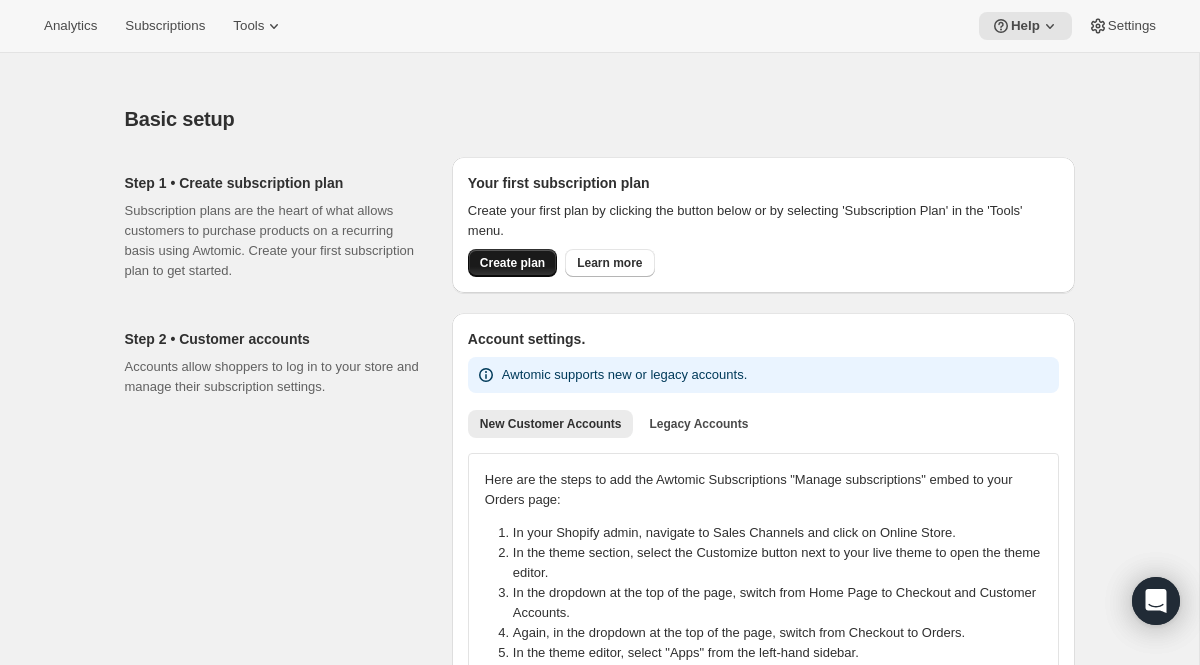 click on "Create plan" at bounding box center [512, 263] 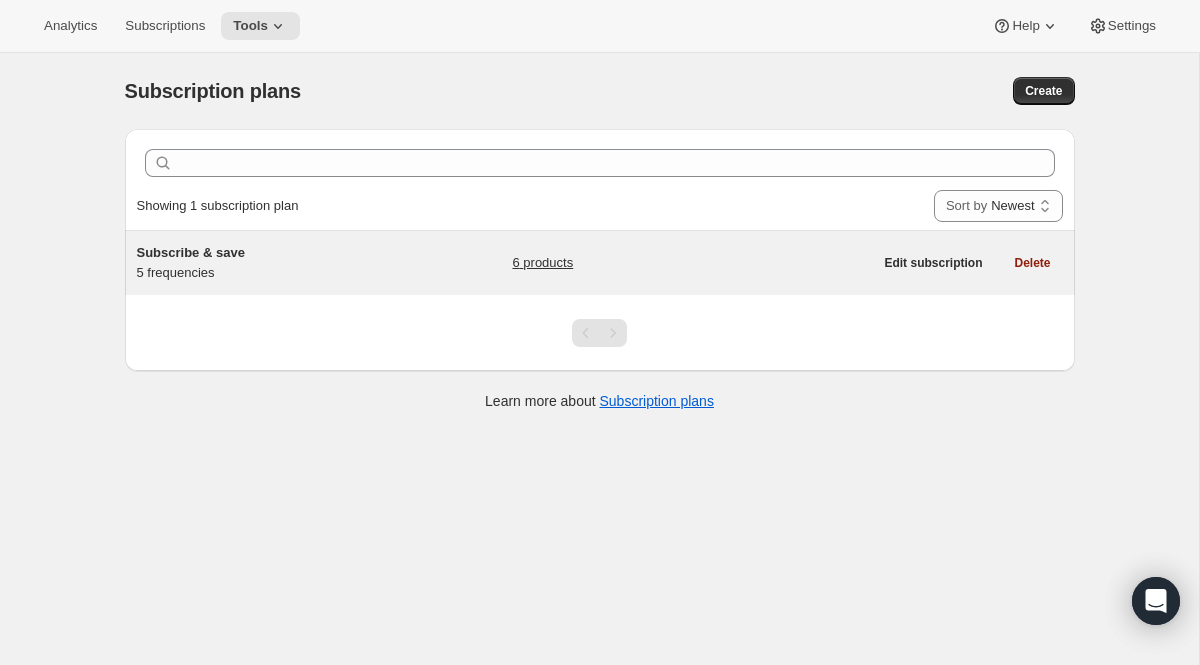 click on "Subscribe & save 5 frequencies 6   products" at bounding box center (505, 263) 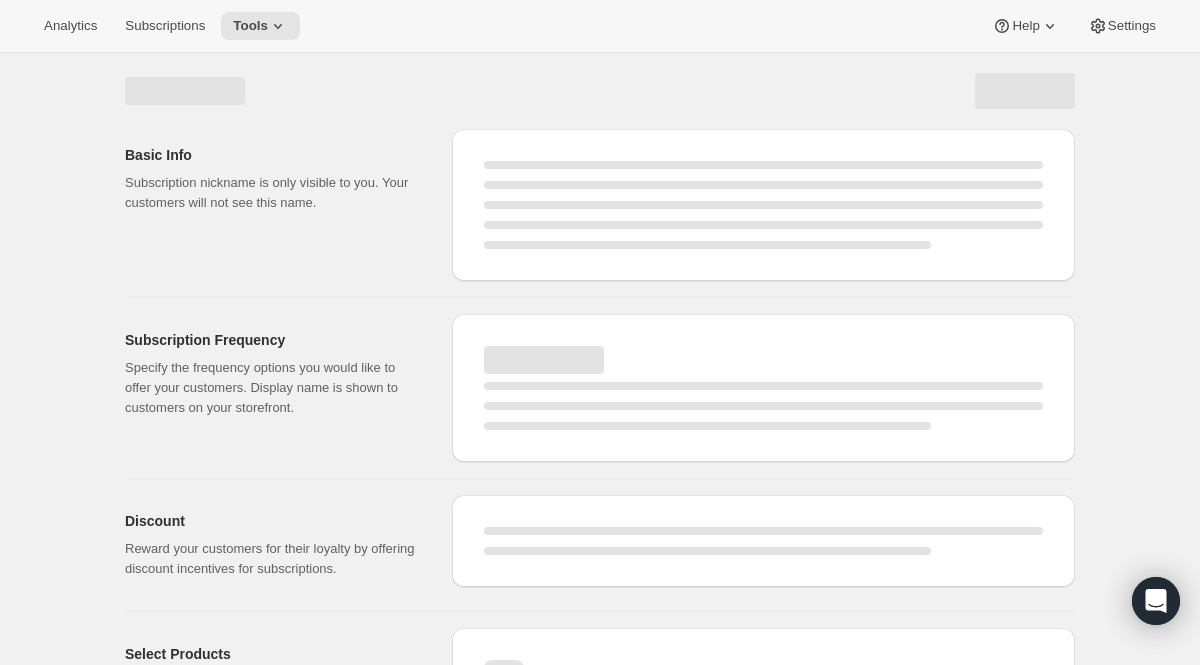 select on "WEEK" 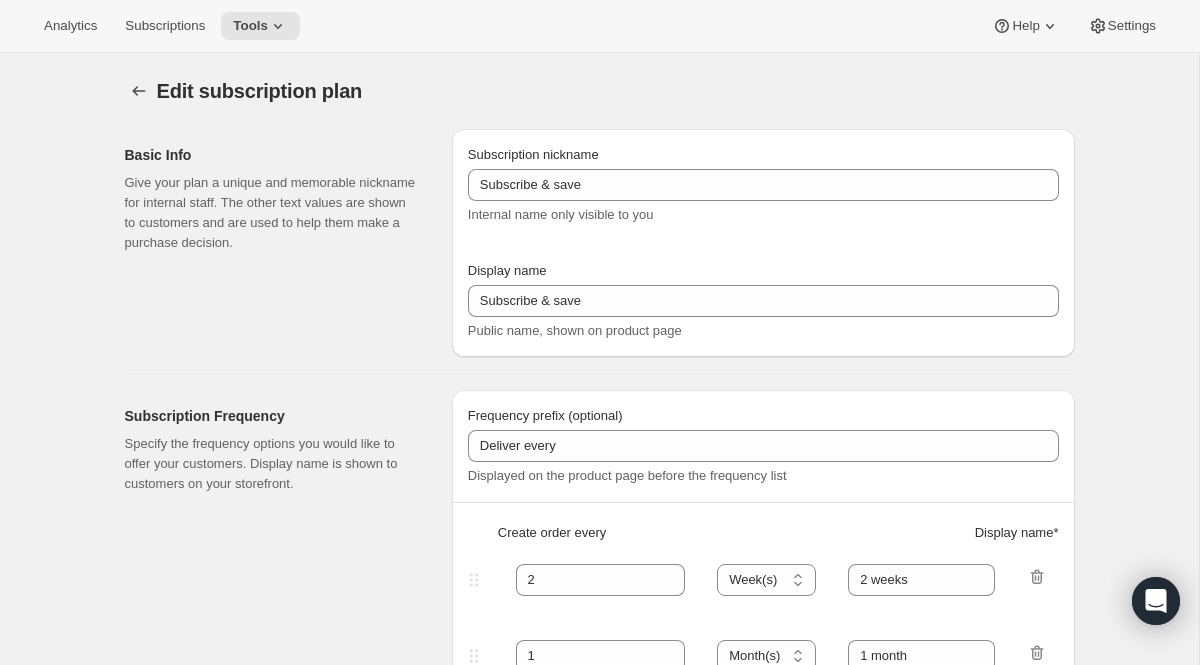 type on "Delivered every" 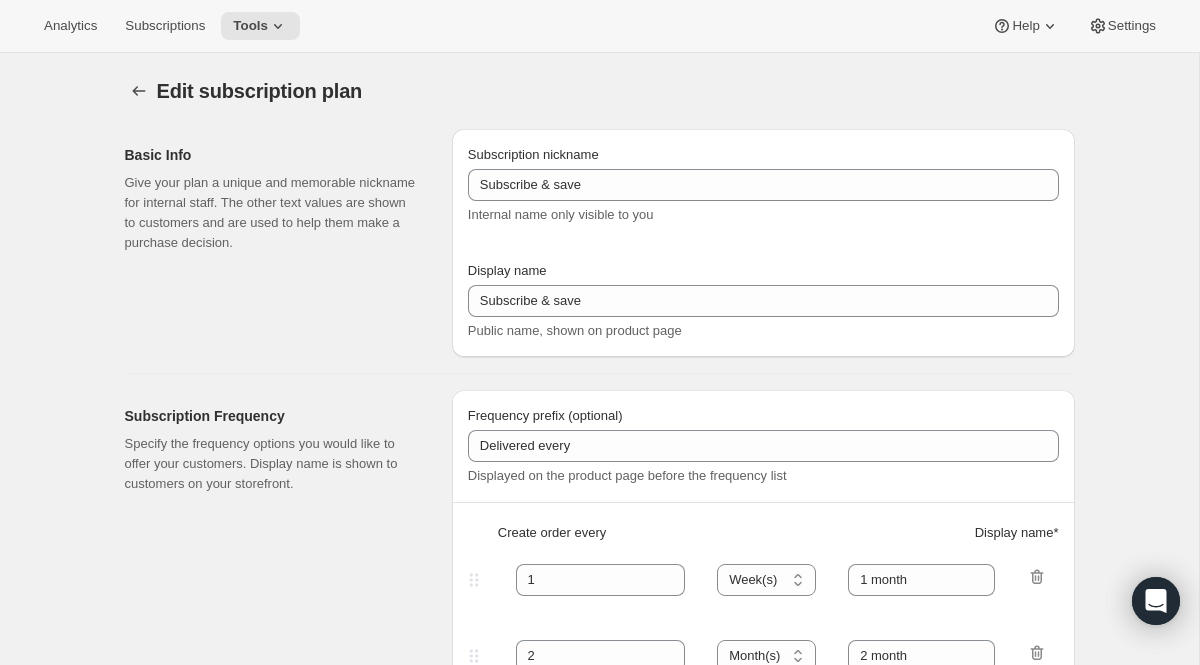 select on "MONTH" 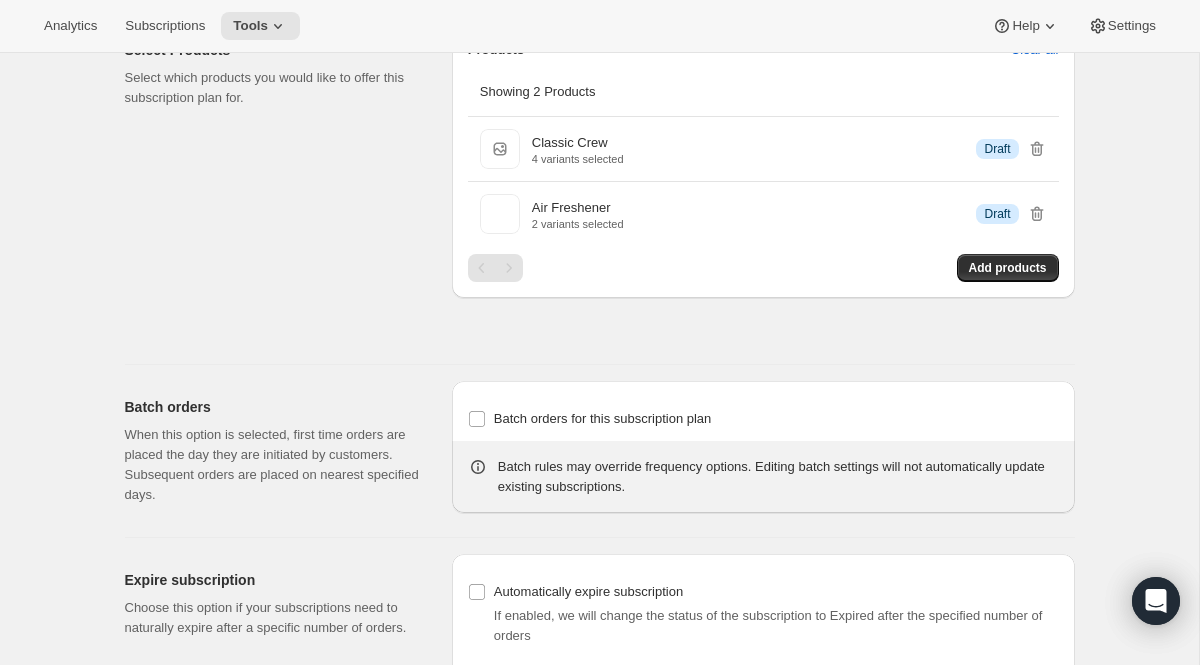scroll, scrollTop: 1724, scrollLeft: 0, axis: vertical 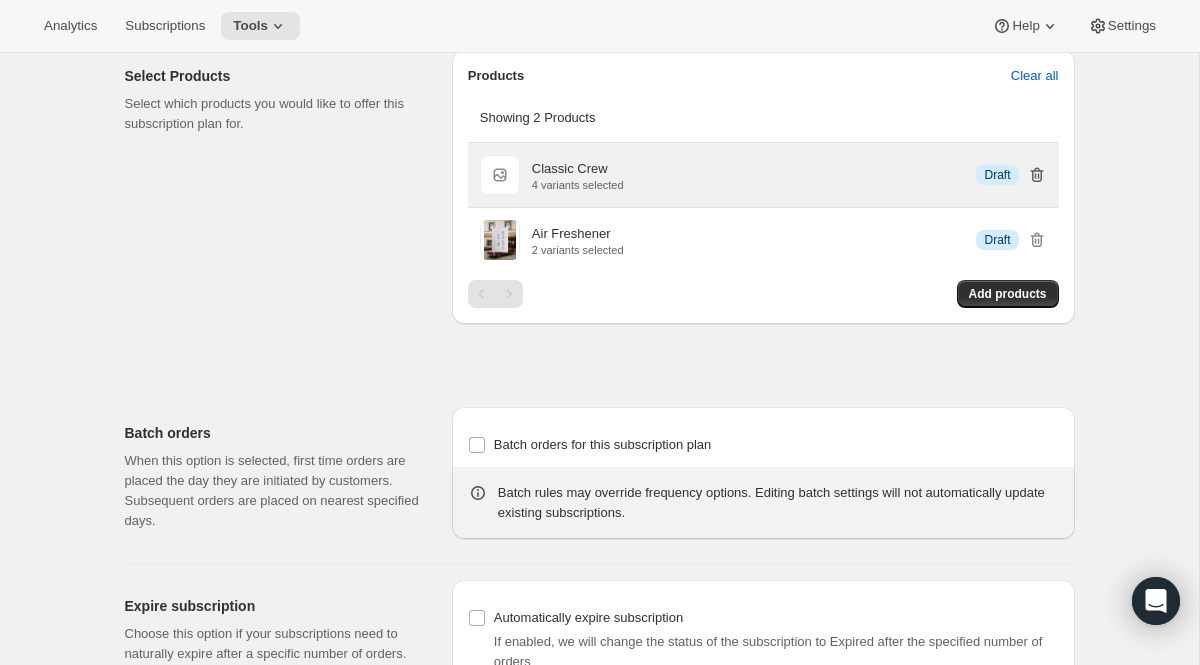 click 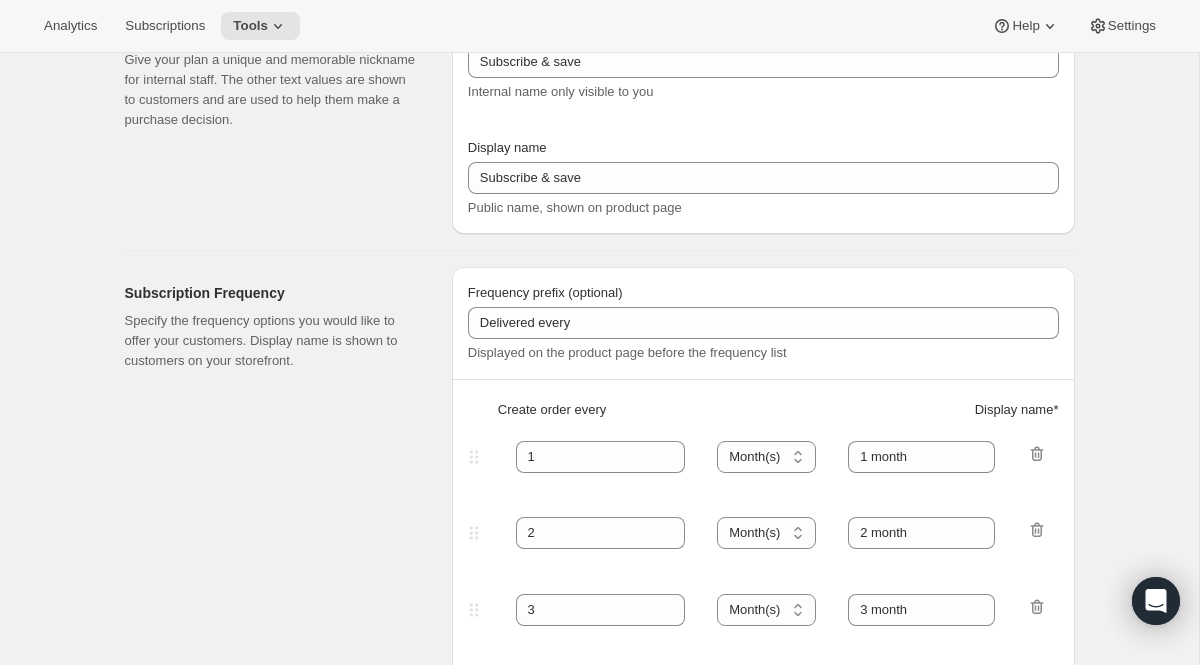 scroll, scrollTop: 0, scrollLeft: 0, axis: both 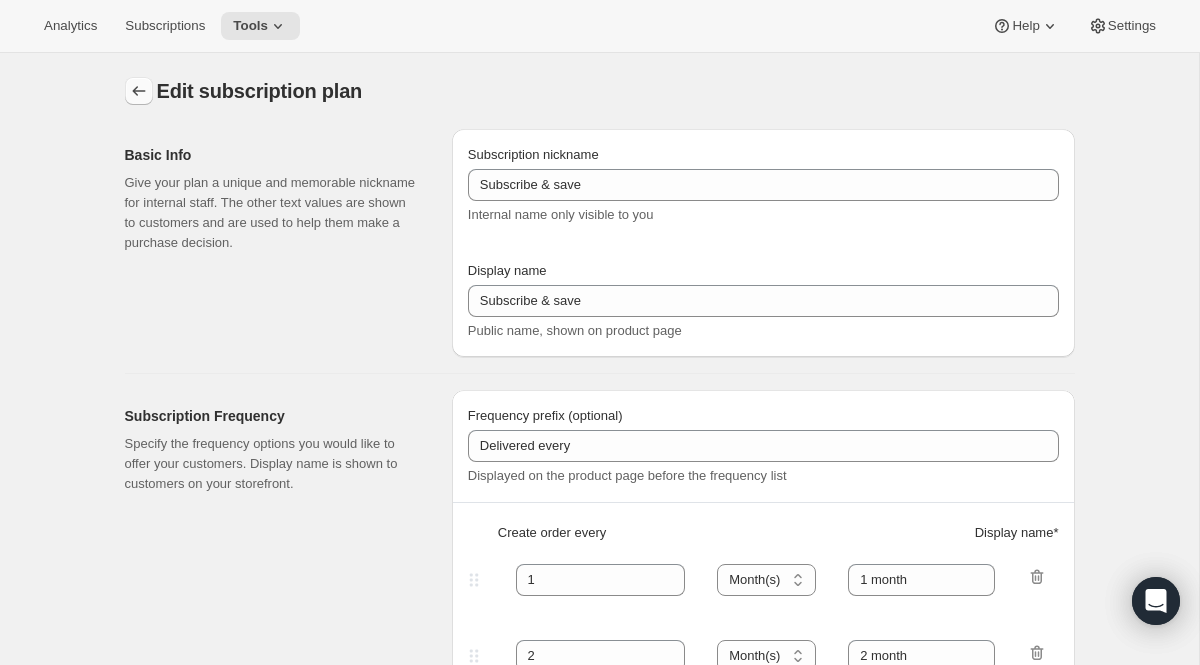 click 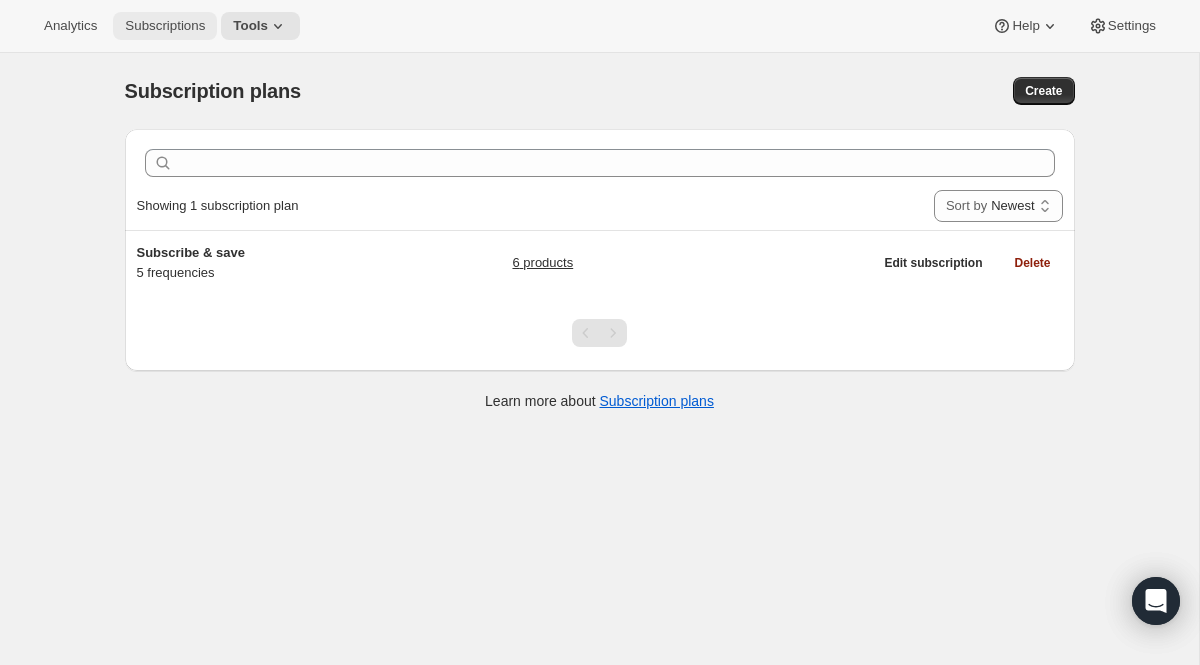 click on "Subscriptions" at bounding box center (165, 26) 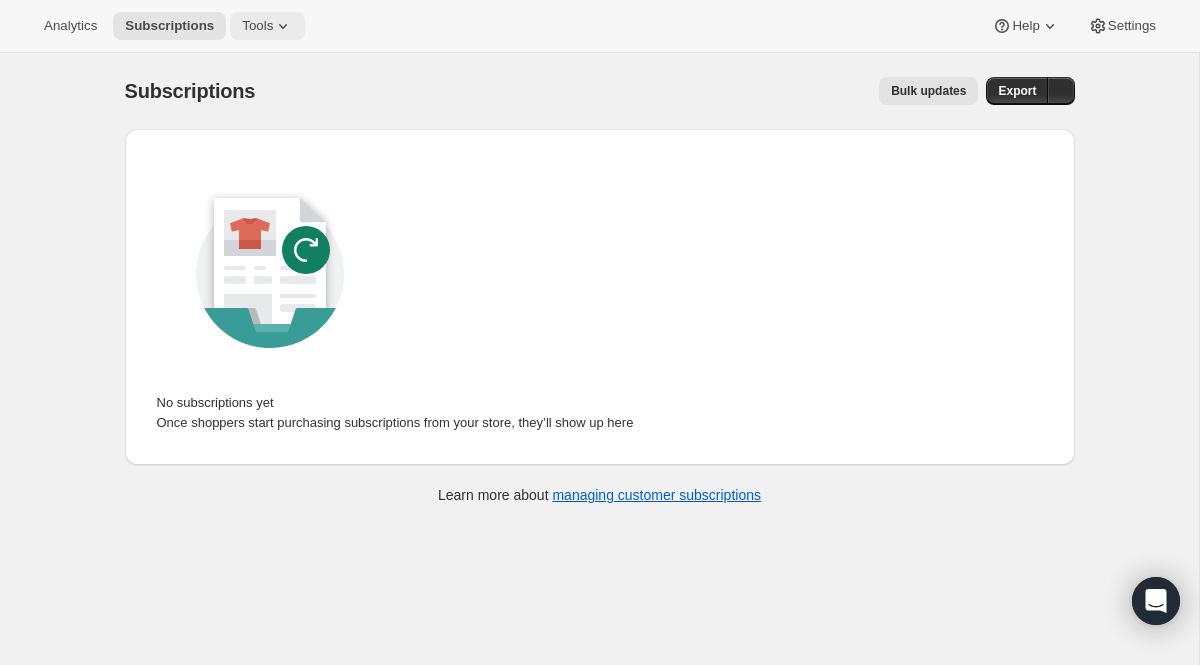 click on "Tools" at bounding box center (267, 26) 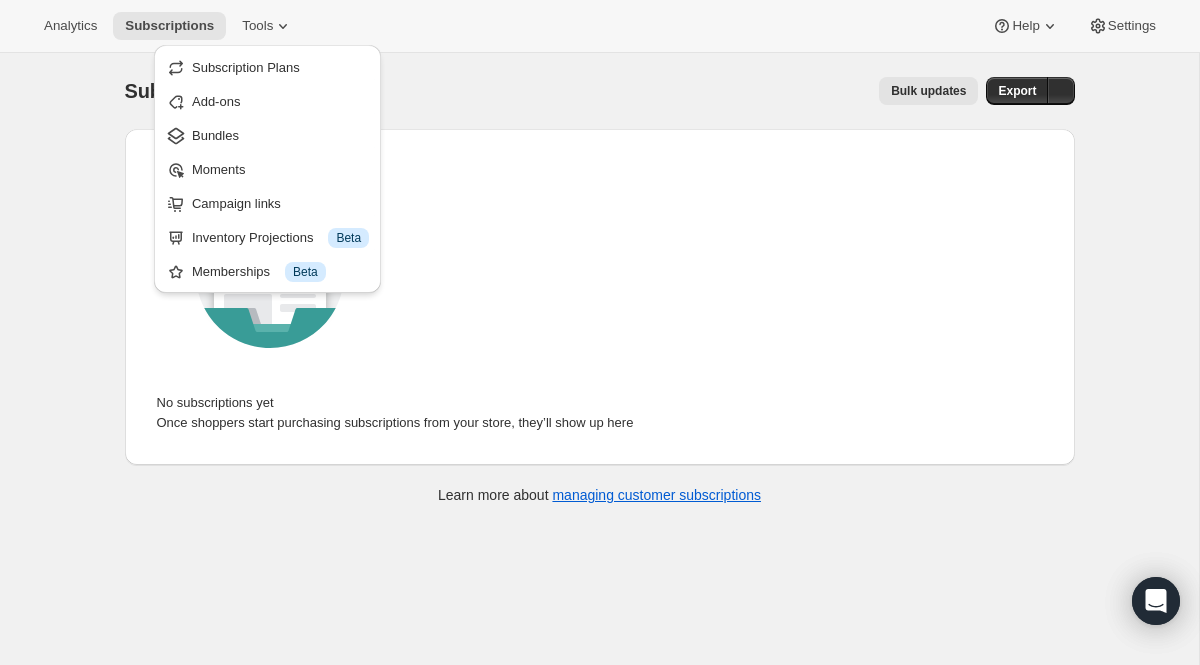click on "Subscriptions. This page is ready Subscriptions Bulk updates More actions Bulk updates Export No subscriptions yet Once shoppers start purchasing subscriptions from your store, they’ll show up here Learn more about   managing customer subscriptions" at bounding box center [599, 385] 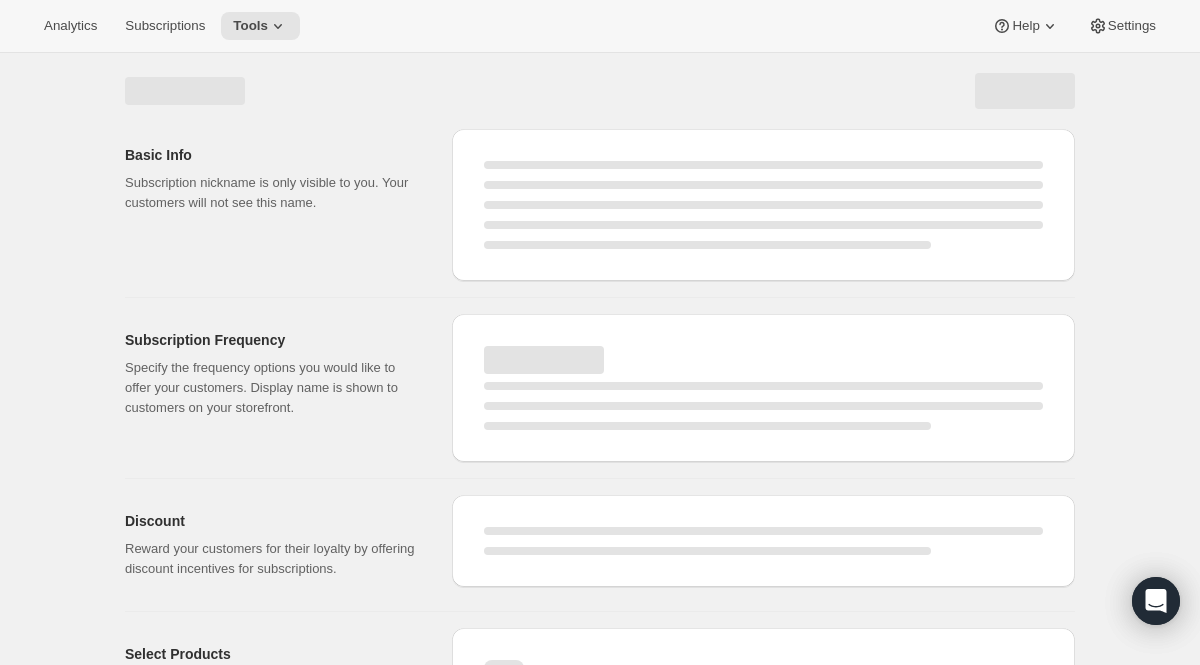 select on "WEEK" 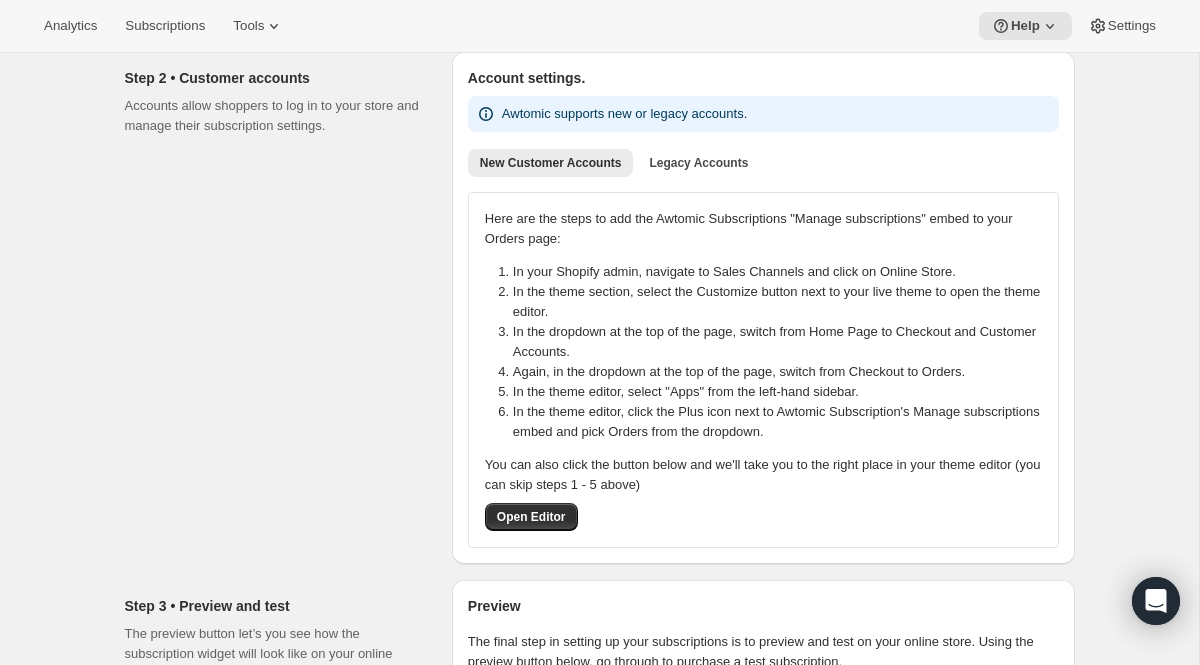 scroll, scrollTop: 264, scrollLeft: 0, axis: vertical 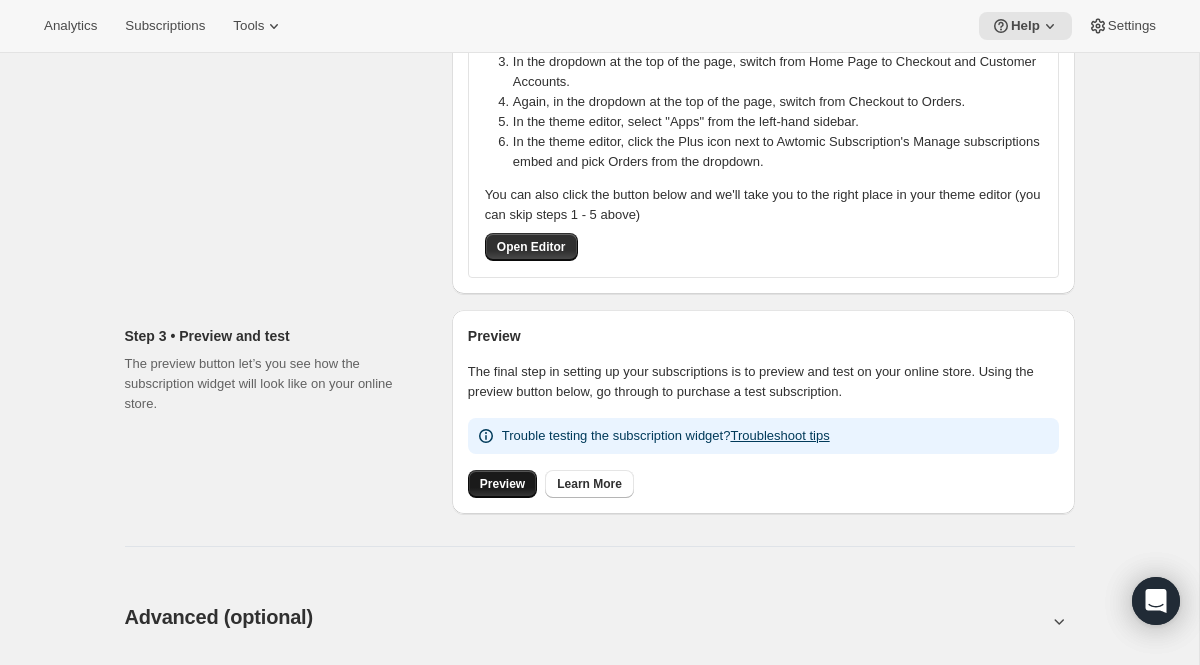 click on "Preview" at bounding box center [502, 484] 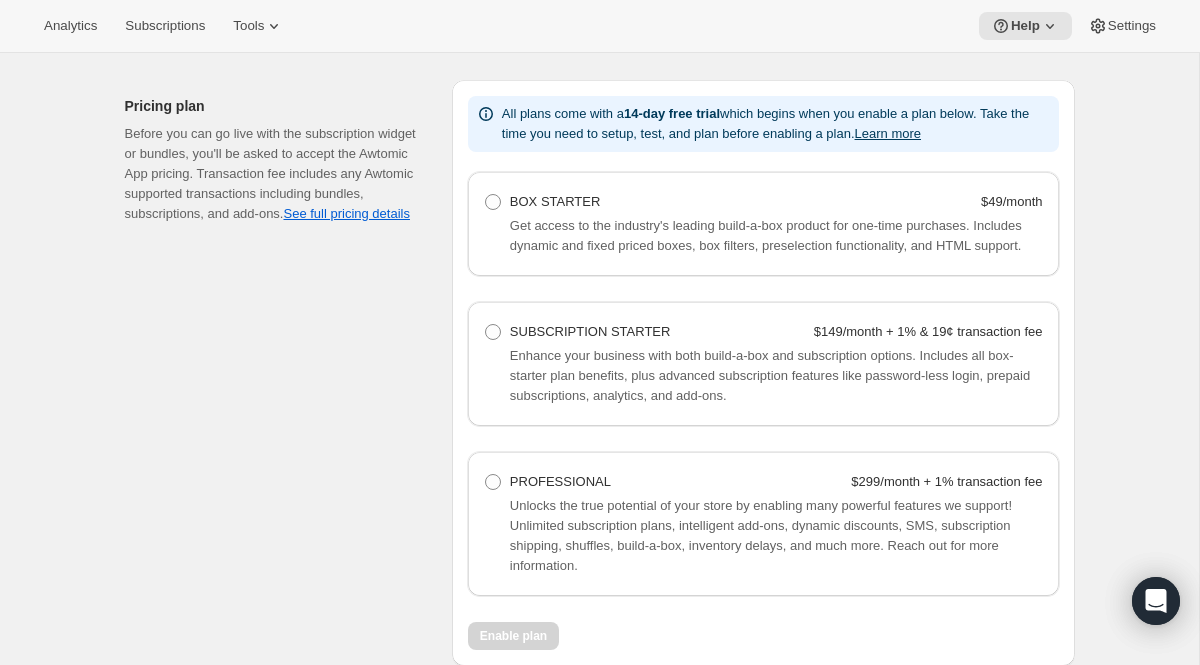 scroll, scrollTop: 1254, scrollLeft: 0, axis: vertical 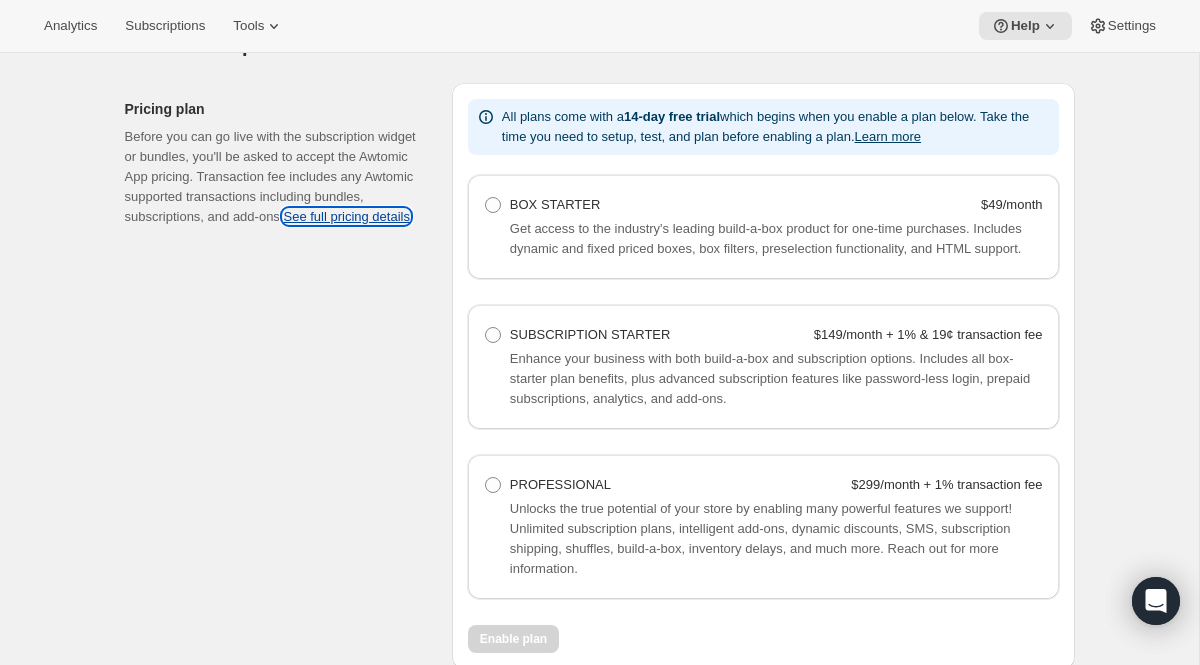 click on "See full pricing details" at bounding box center [346, 216] 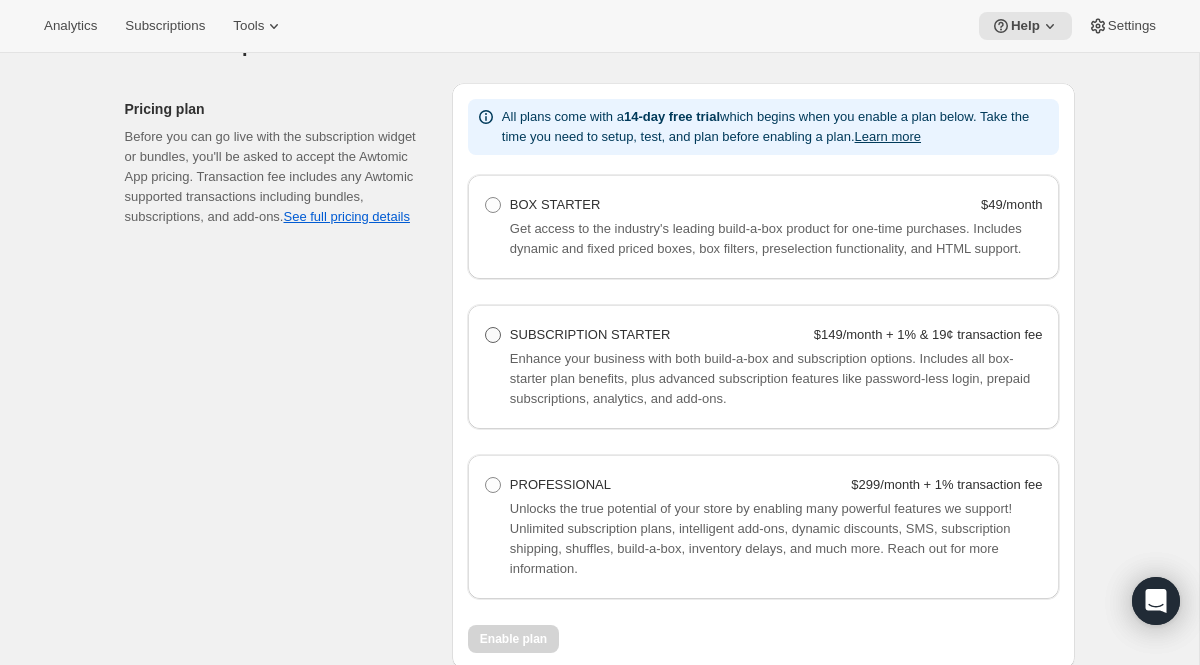 click on "SUBSCRIPTION STARTER" at bounding box center (590, 335) 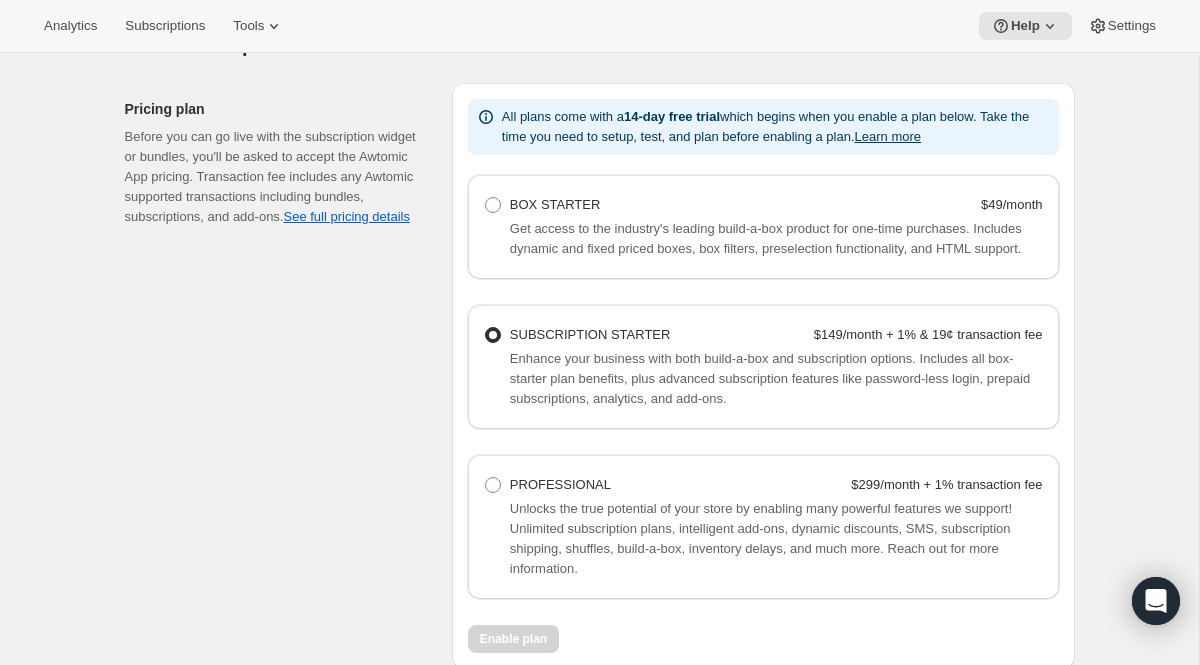 radio on "true" 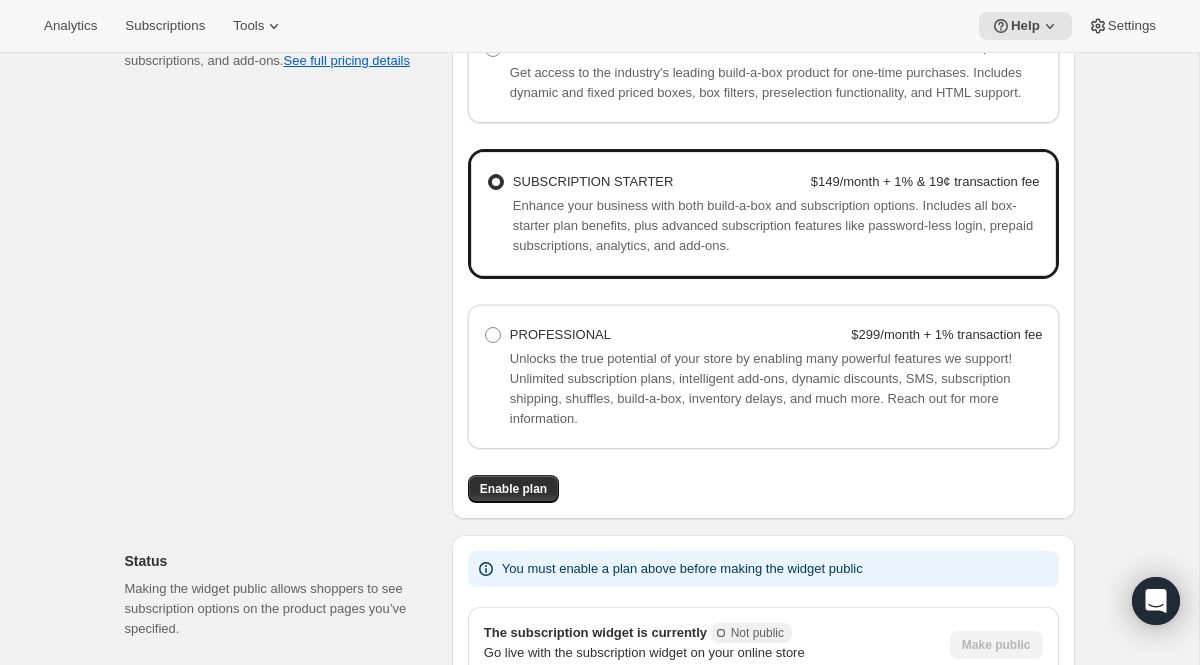 scroll, scrollTop: 1411, scrollLeft: 0, axis: vertical 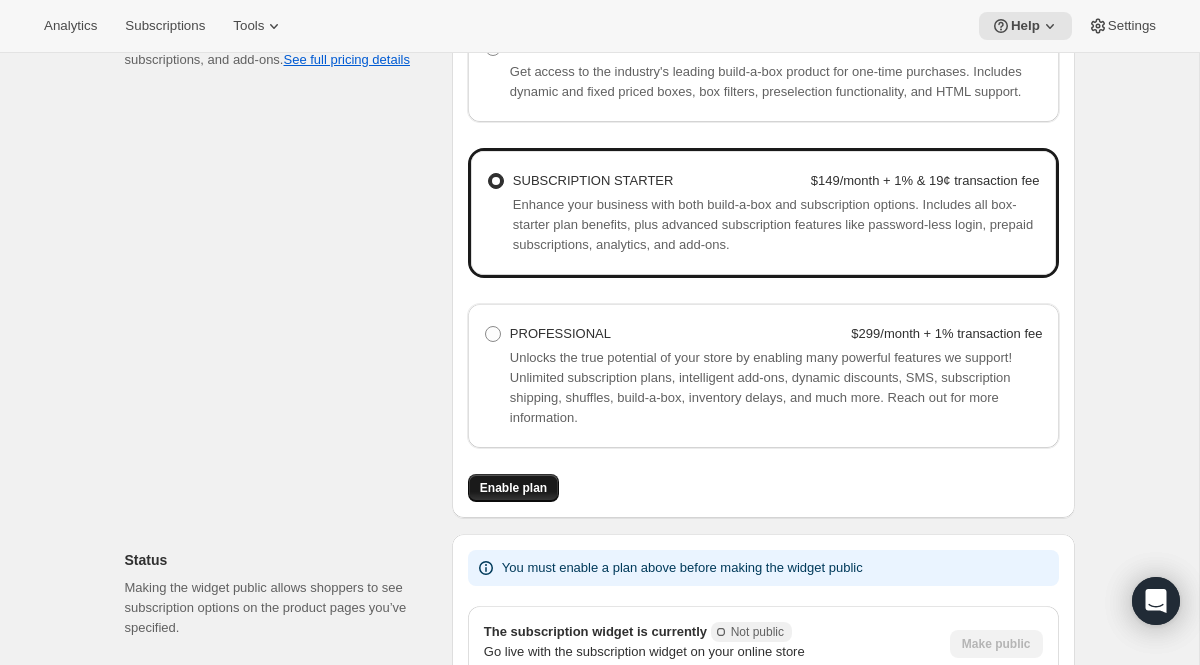 click on "Enable plan" at bounding box center [513, 488] 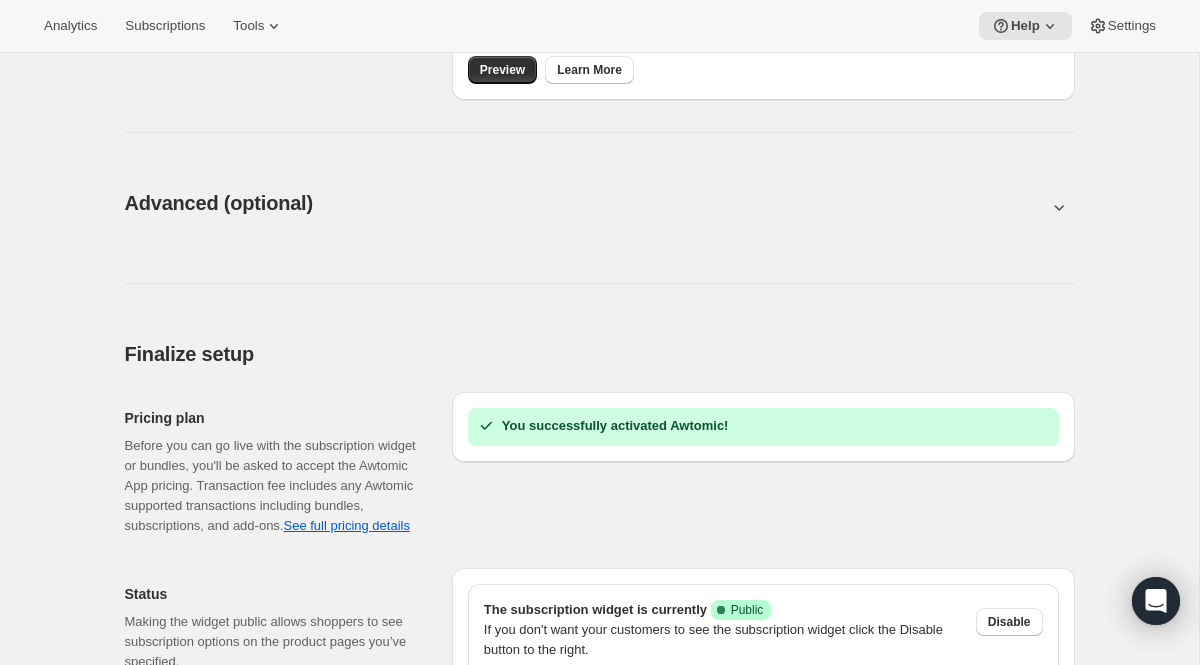scroll, scrollTop: 816, scrollLeft: 0, axis: vertical 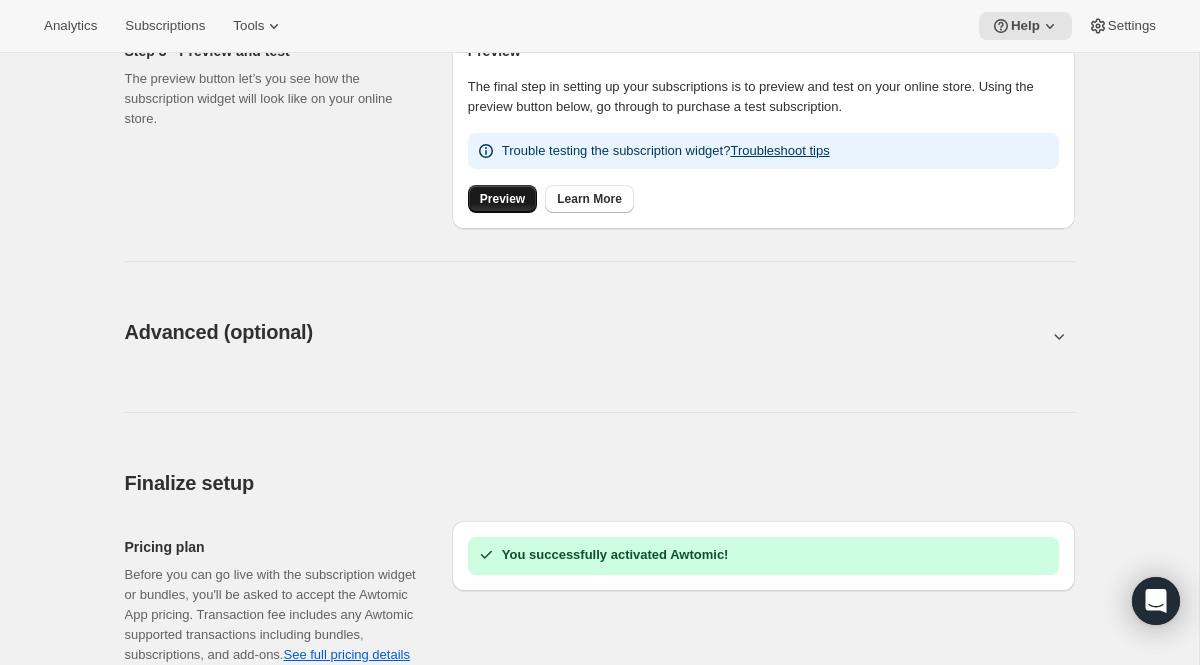 click on "Preview" at bounding box center (502, 199) 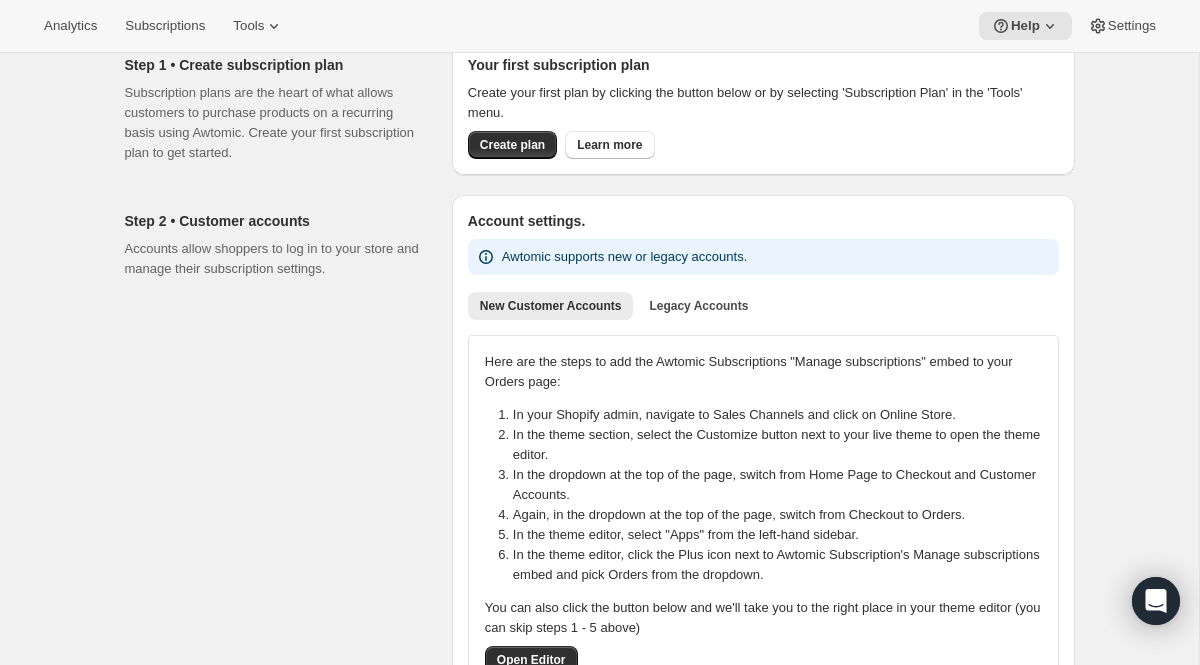 scroll, scrollTop: 0, scrollLeft: 0, axis: both 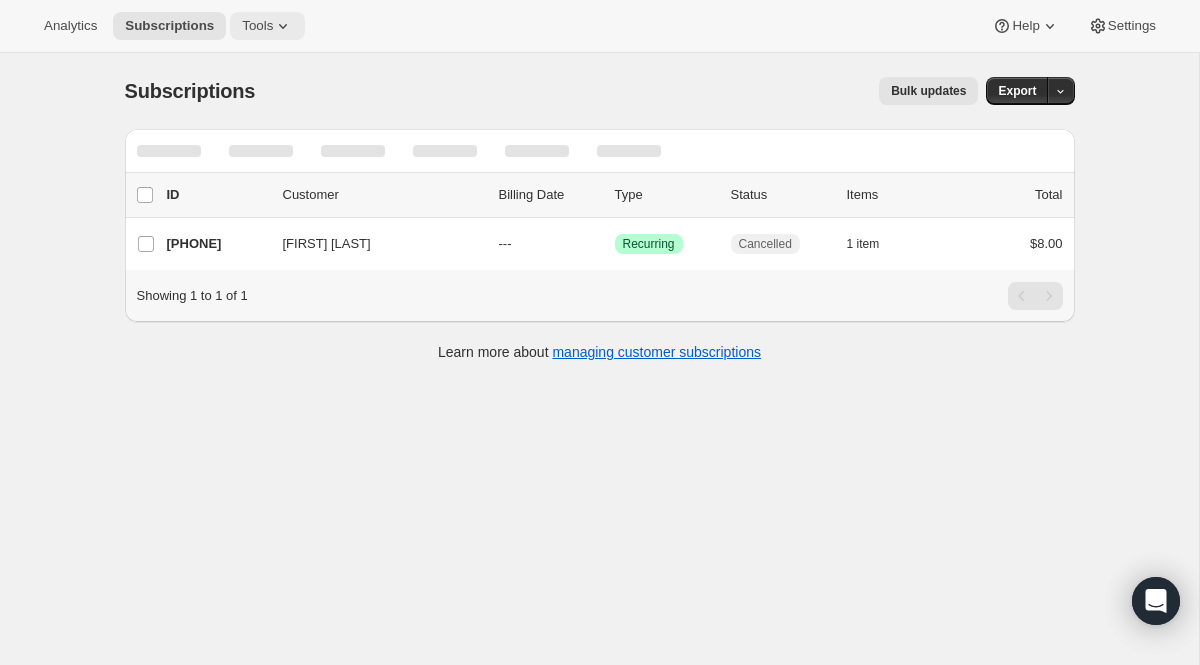 click on "Tools" at bounding box center (257, 26) 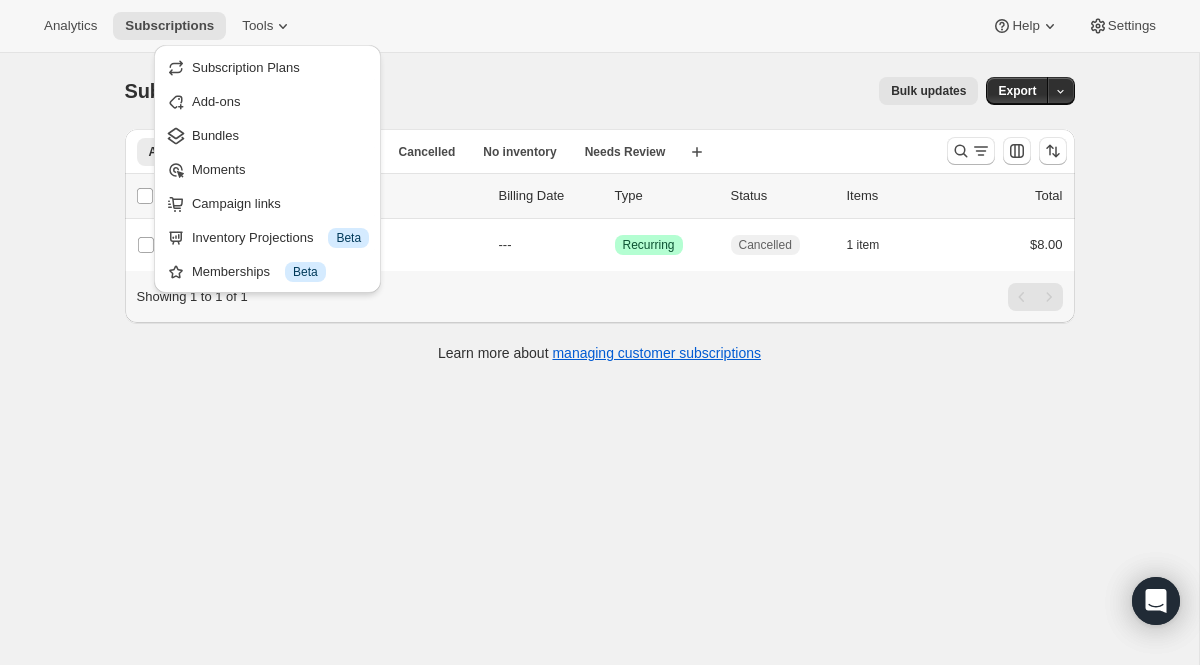 click on "Subscriptions. This page is ready Subscriptions Bulk updates More actions Bulk updates Export All Active Prepaid Paused Cancelled No inventory Needs Review More views All Active Prepaid Paused Cancelled No inventory Needs Review More views Create new view 0 selected Update next billing date Change status Showing 2 subscriptions Select all 2 subscriptions Showing 2 subscriptions Select Select all 2 subscriptions 0 selected list header ID Customer Billing Date Type Status Items Total Margaret St John 55317528645 Margaret St John --- Success Recurring Cancelled 1   item $8.00 Showing 1 to 1 of 1 Learn more about   managing customer subscriptions" at bounding box center (599, 385) 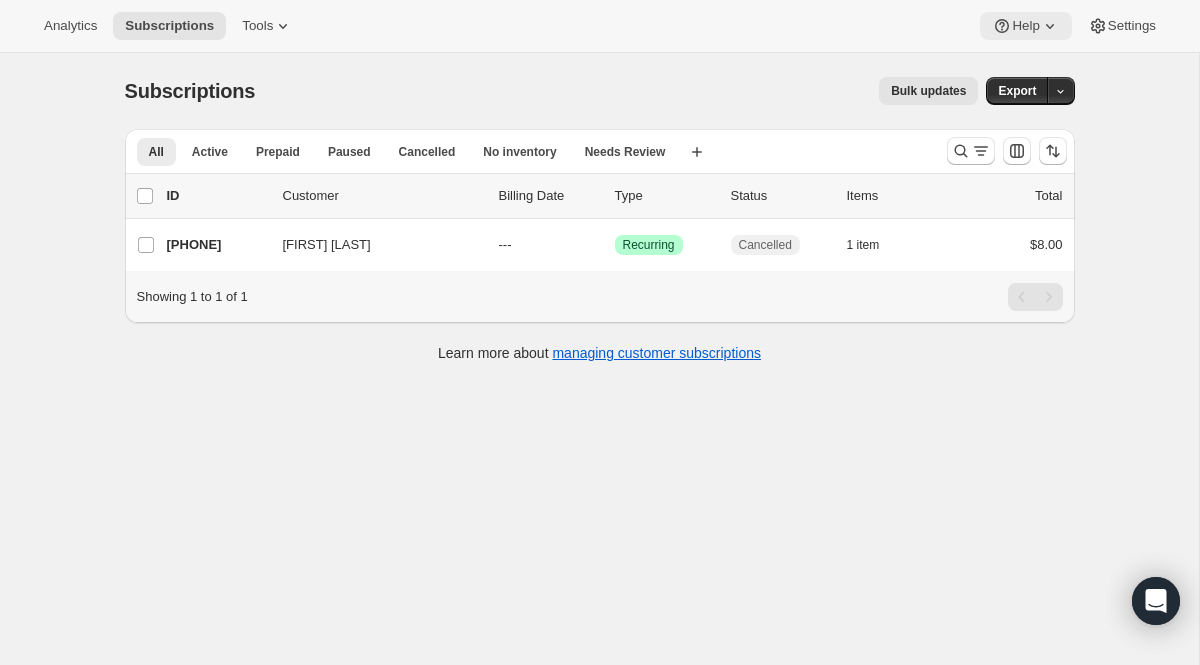 click 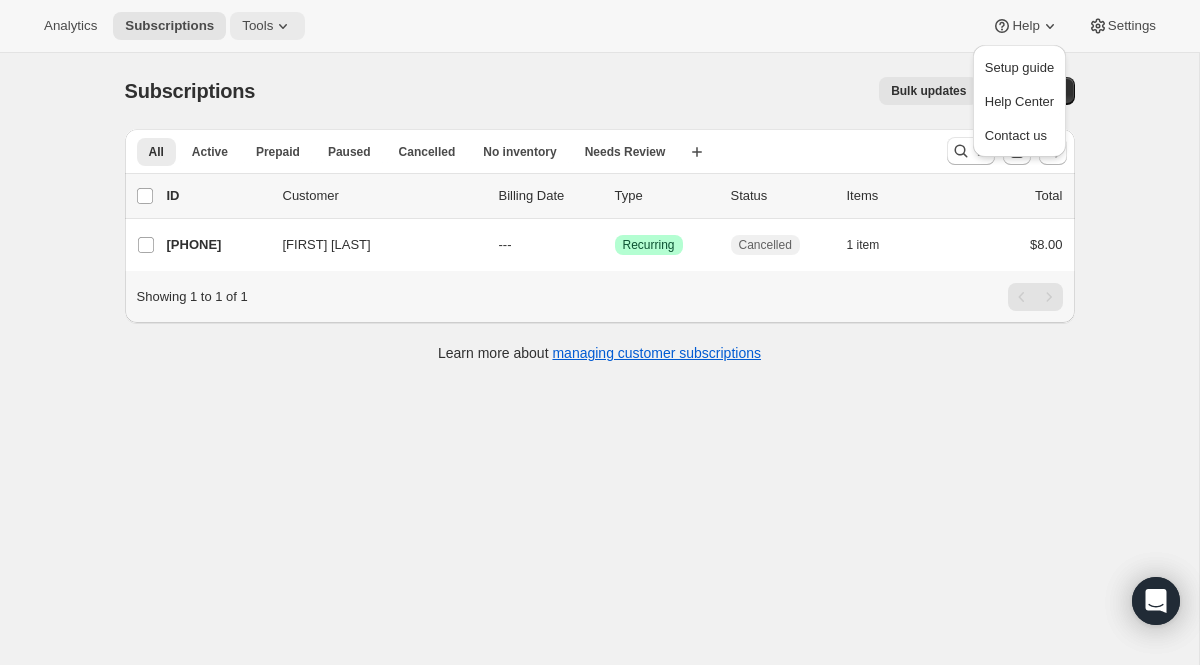 click on "Tools" at bounding box center (257, 26) 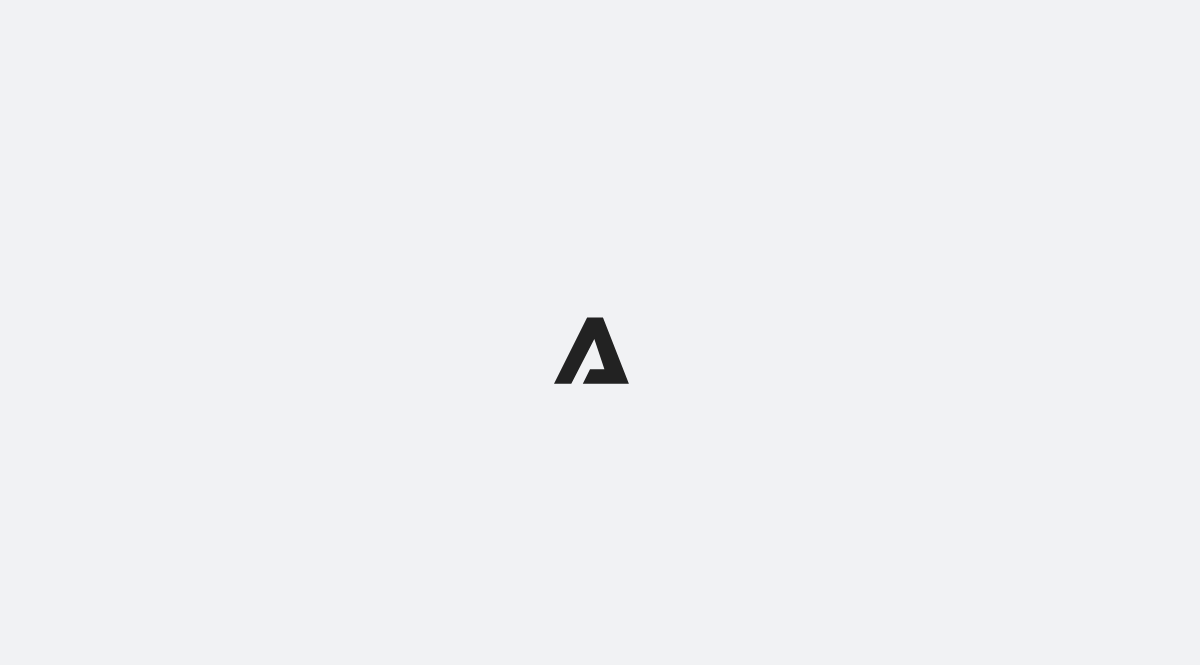 scroll, scrollTop: 0, scrollLeft: 0, axis: both 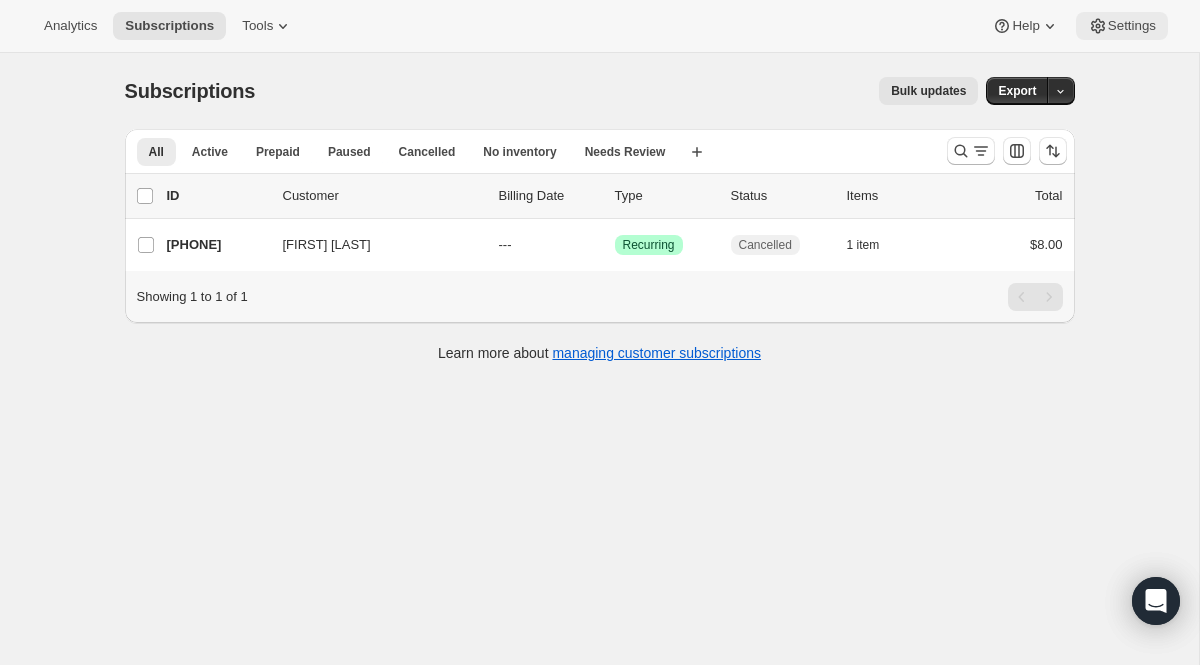 click on "Settings" at bounding box center (1132, 26) 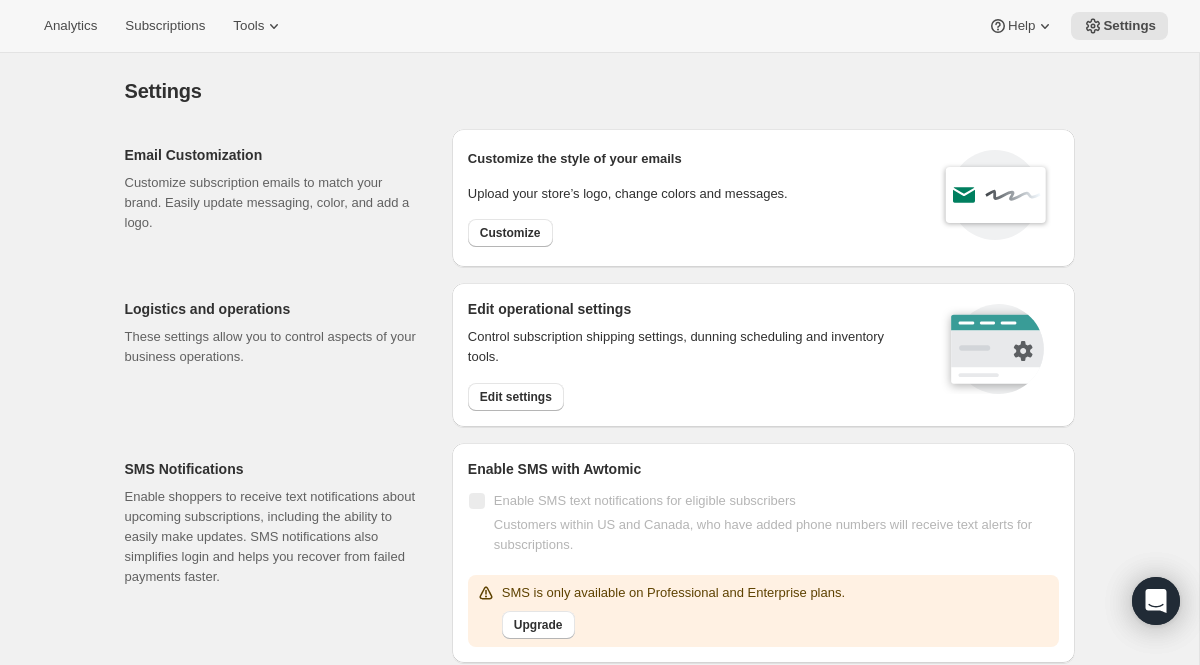 scroll, scrollTop: 28, scrollLeft: 0, axis: vertical 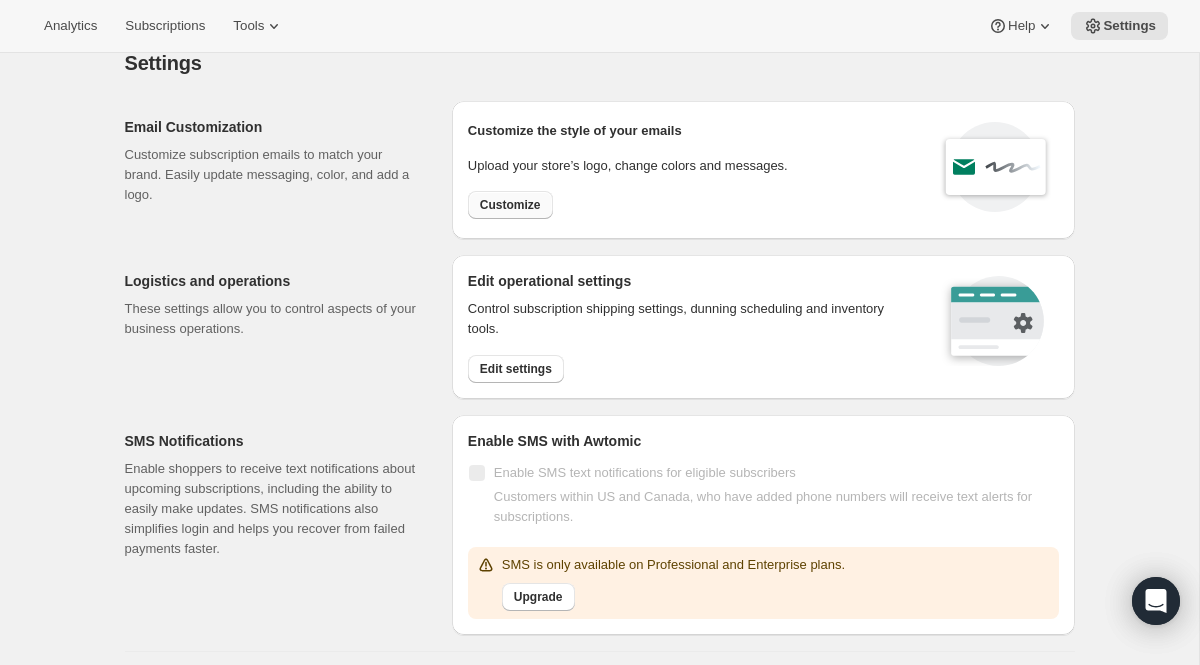 click on "Customize" at bounding box center (510, 205) 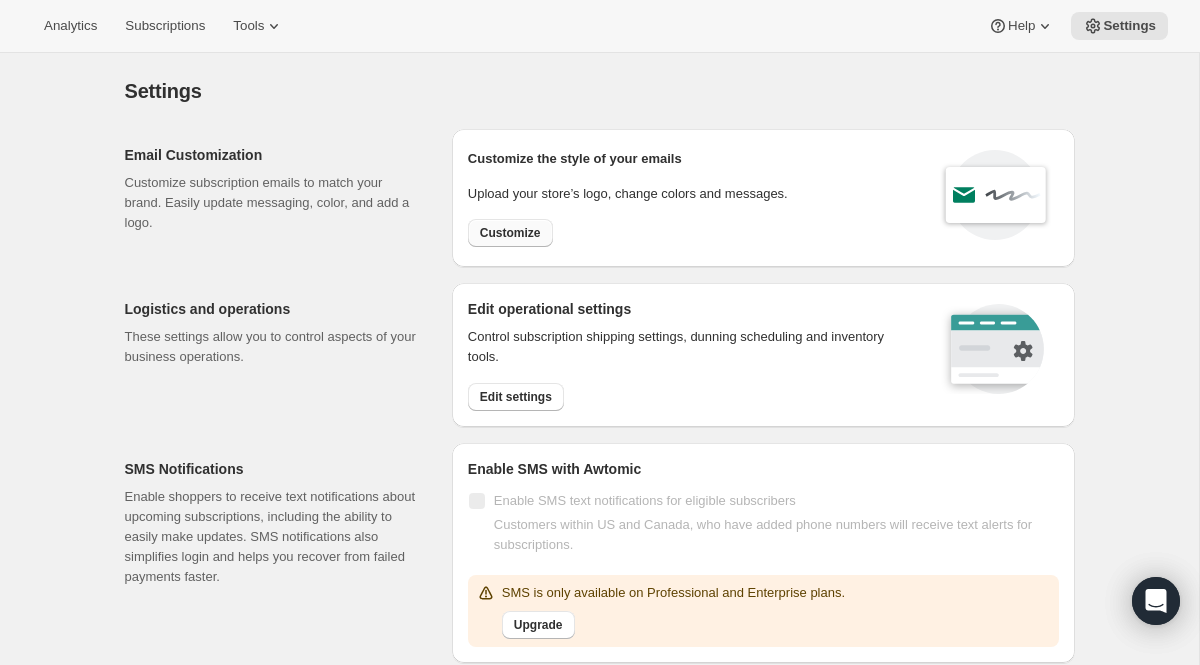 select on "subscriptionMessage" 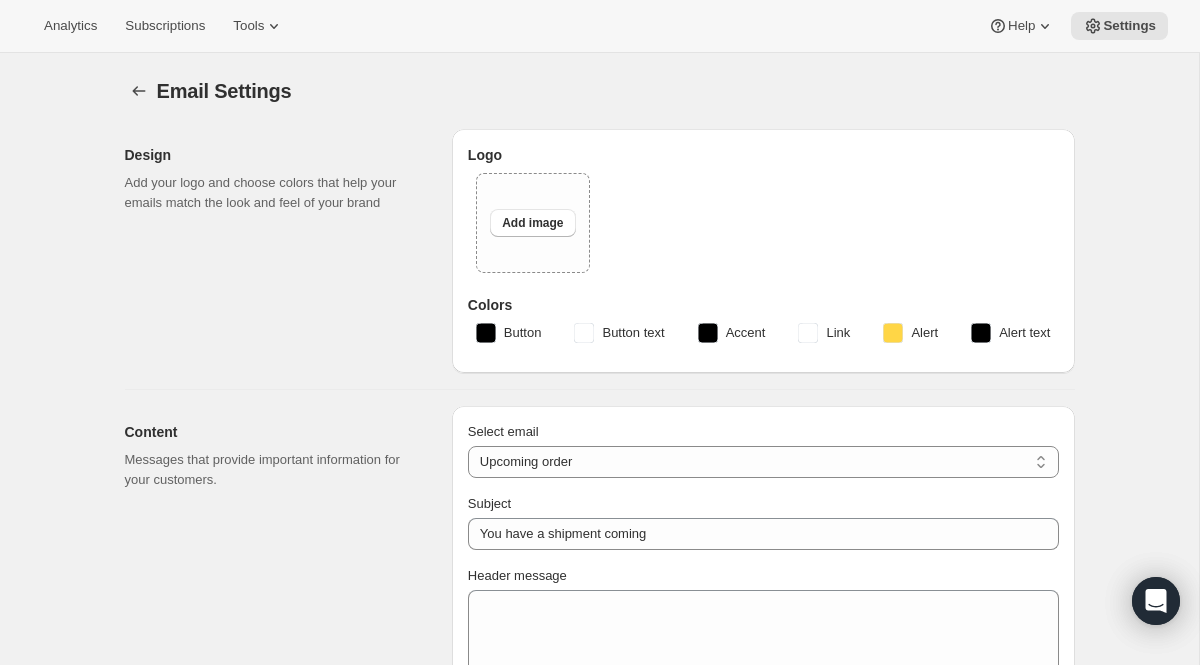 type on "It's almost time to get Lucky!!!" 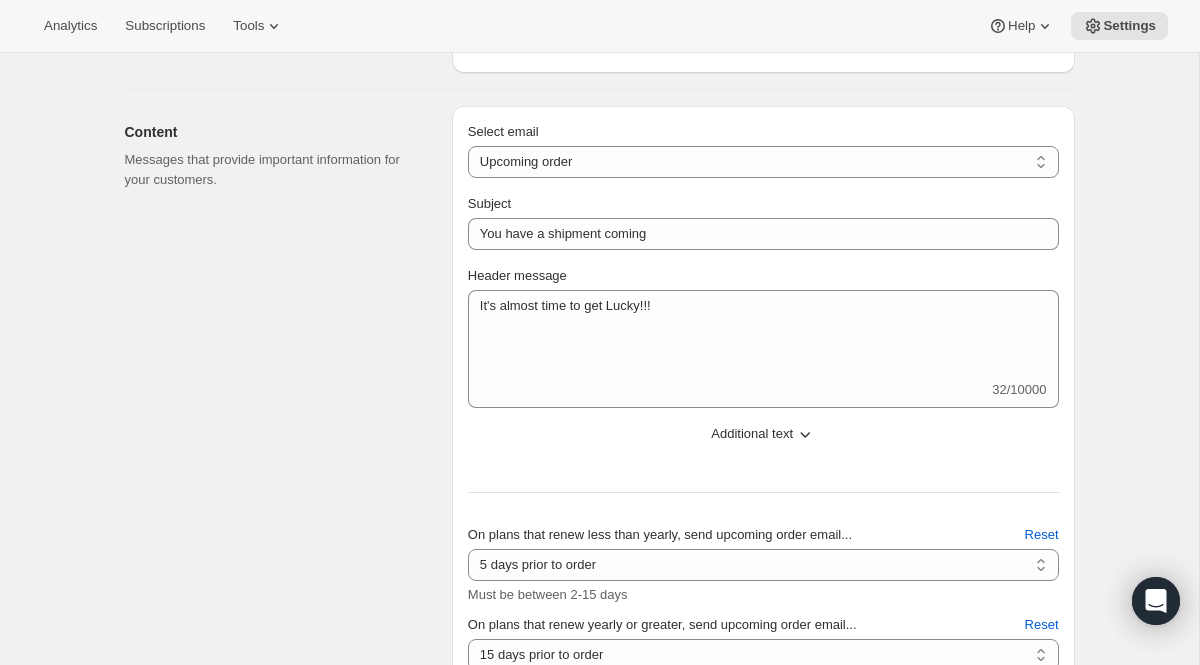 scroll, scrollTop: 448, scrollLeft: 0, axis: vertical 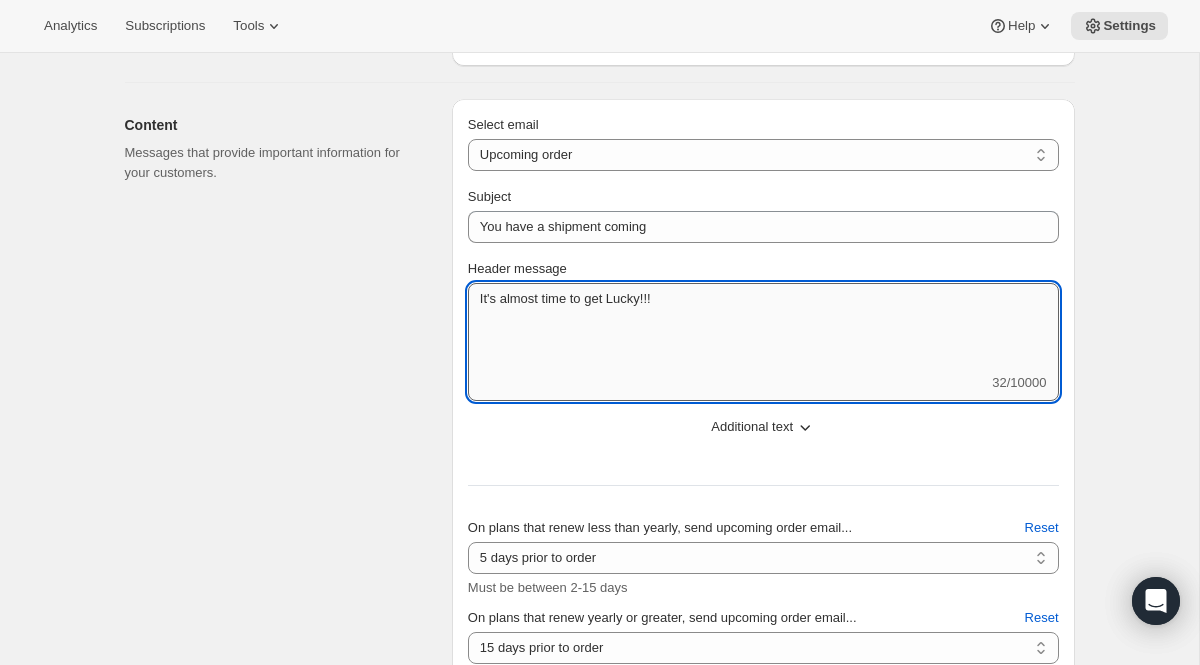 click on "It's almost time to get Lucky!!!" at bounding box center (763, 328) 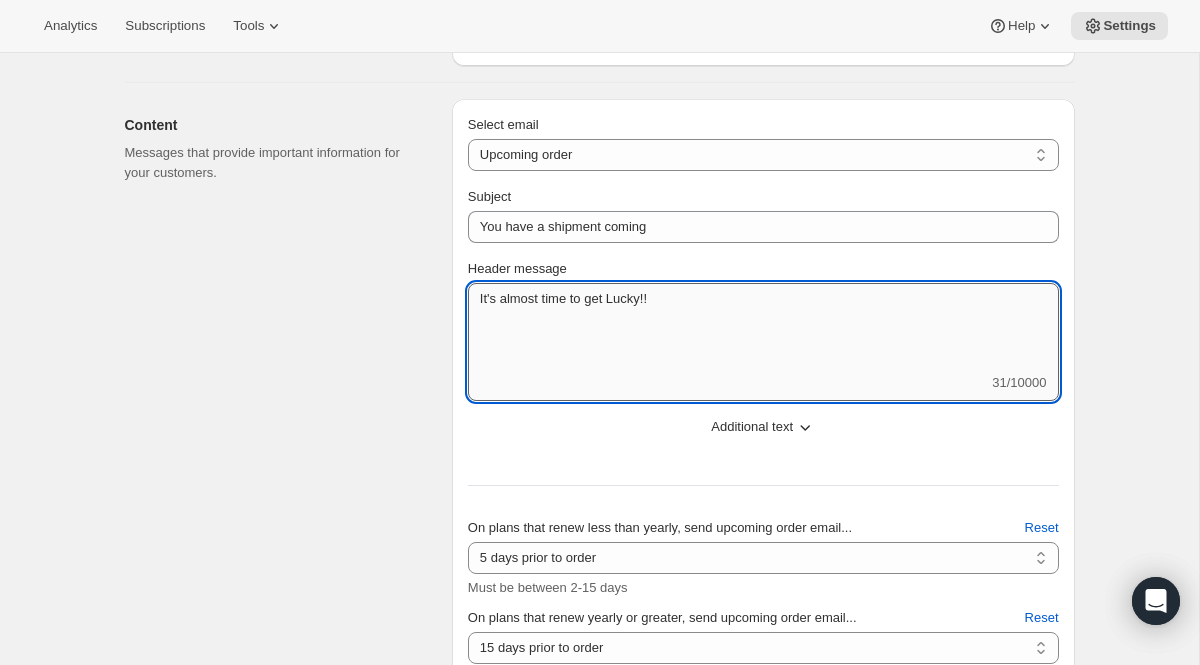 click on "It's almost time to get Lucky!!" at bounding box center [763, 328] 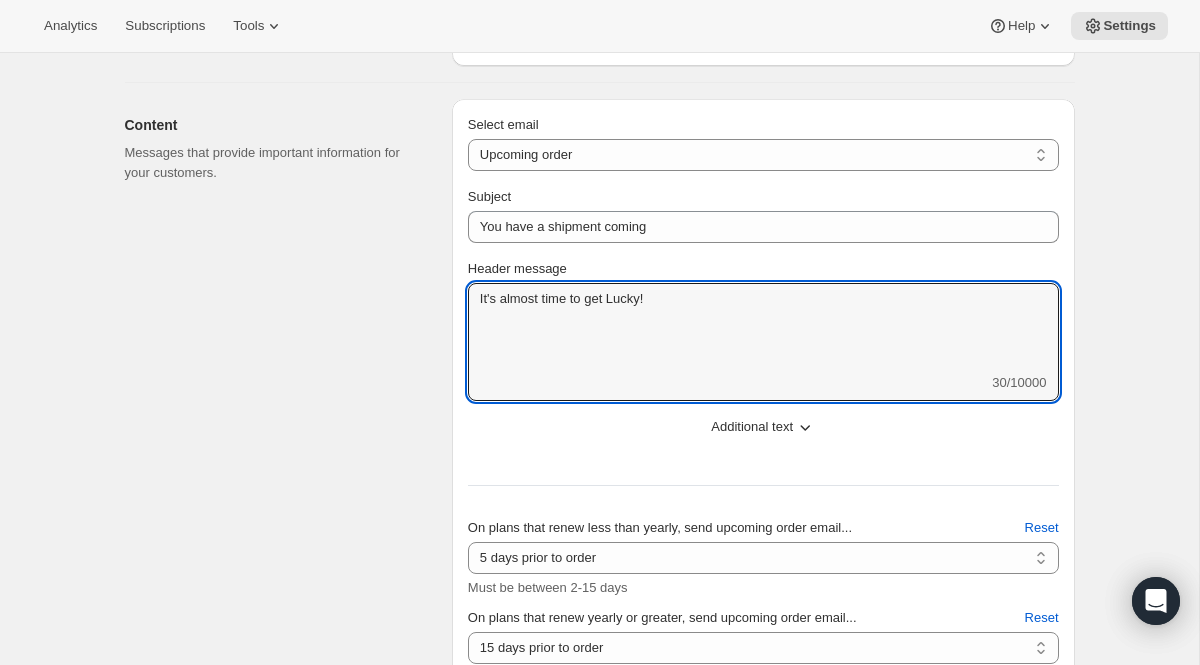 type on "It's almost time to get Lucky!" 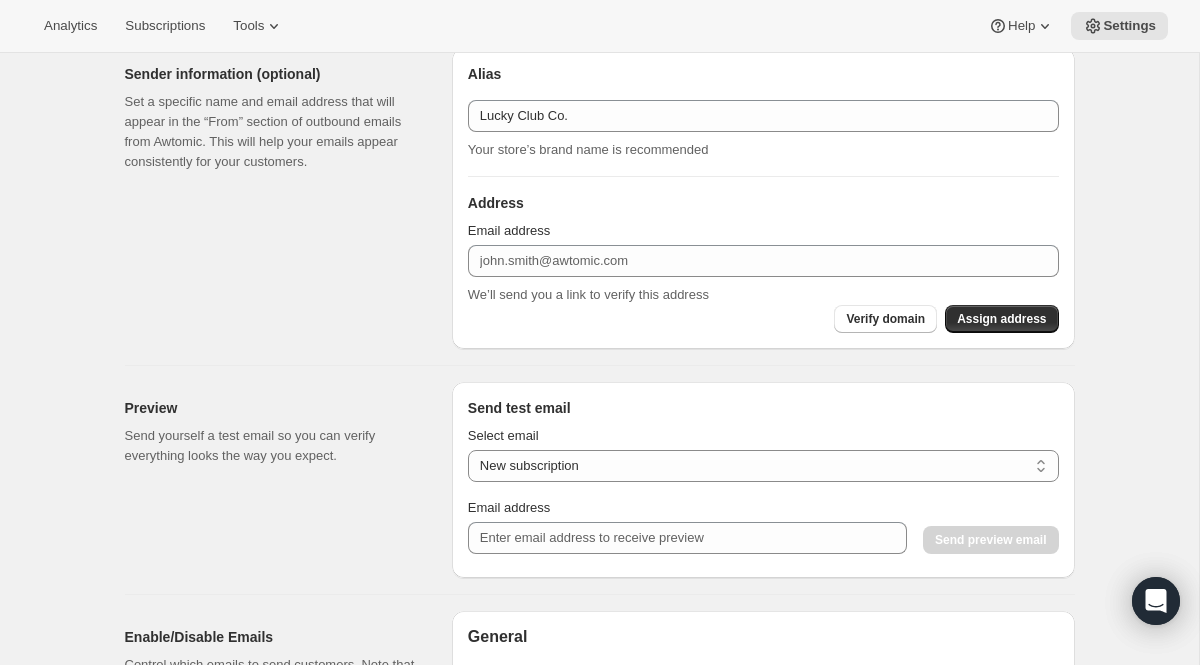 scroll, scrollTop: 1210, scrollLeft: 0, axis: vertical 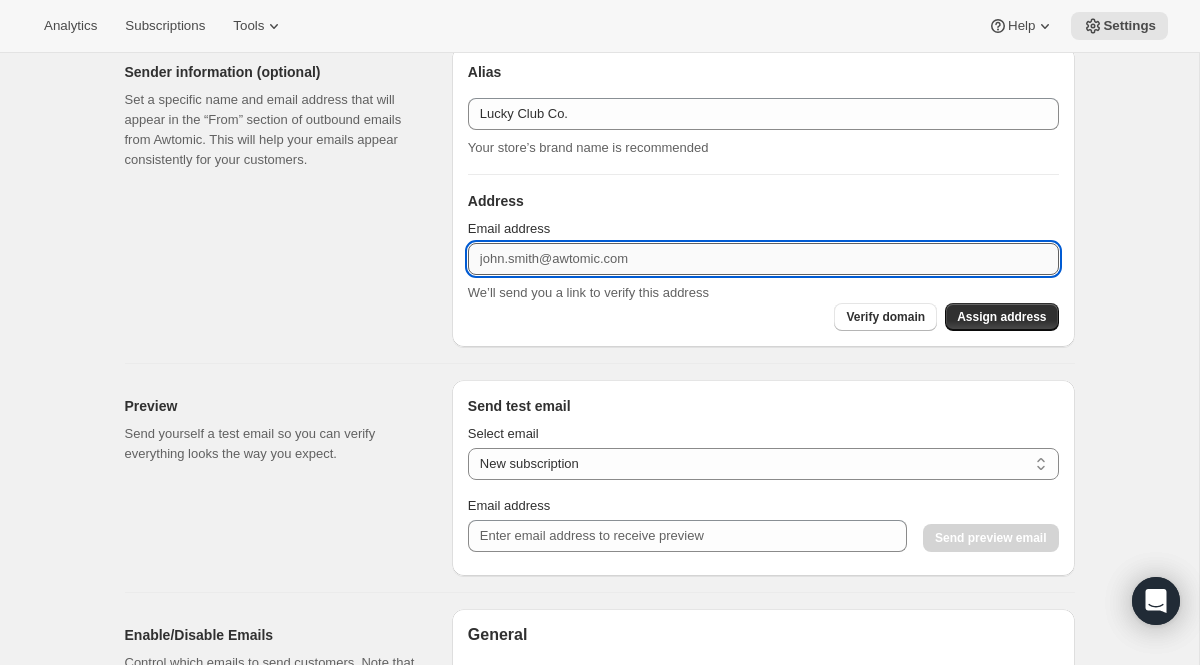 click on "Email address" at bounding box center (763, 259) 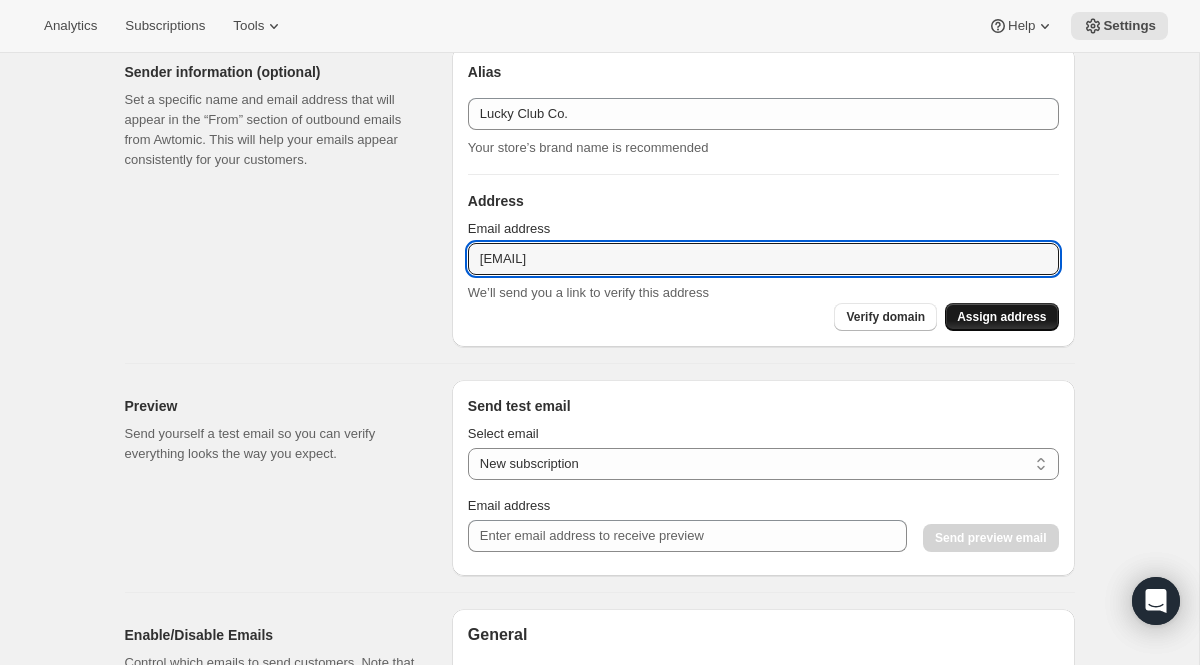type on "[EMAIL]" 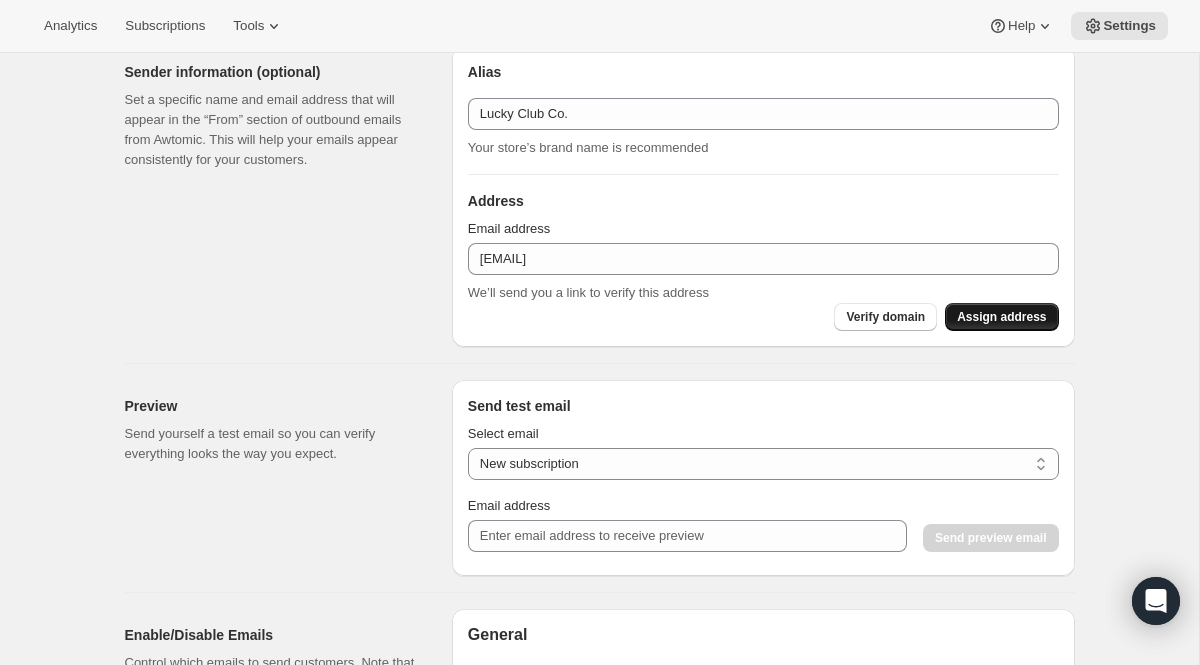 click on "Assign address" at bounding box center [1001, 317] 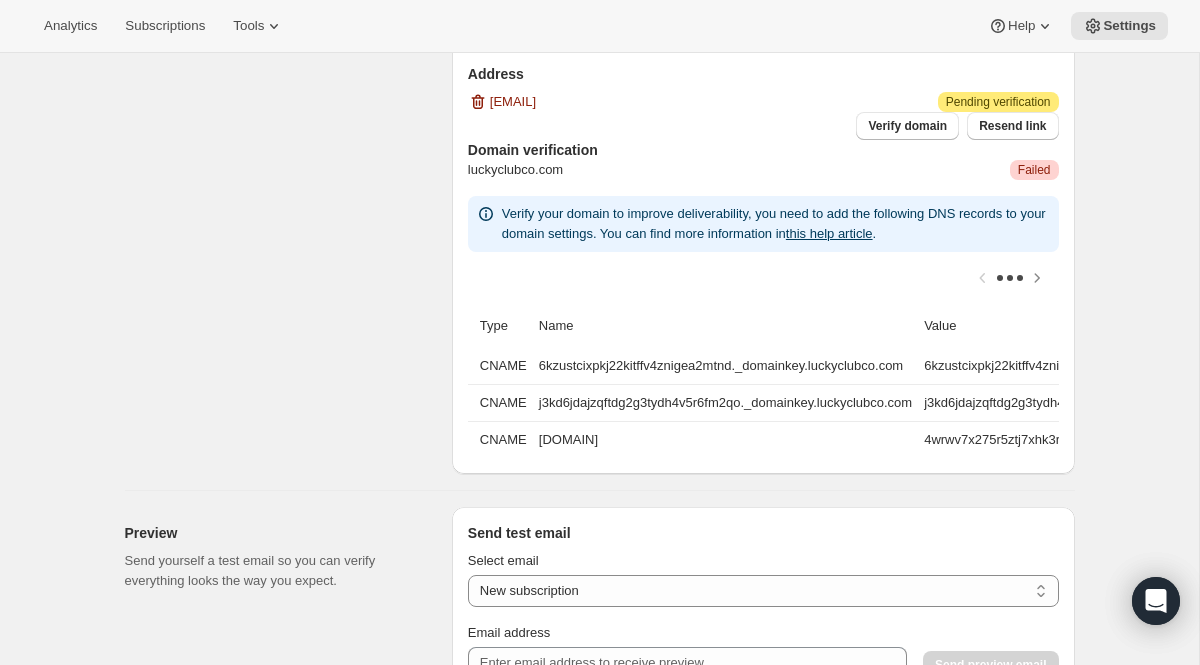 scroll, scrollTop: 1347, scrollLeft: 0, axis: vertical 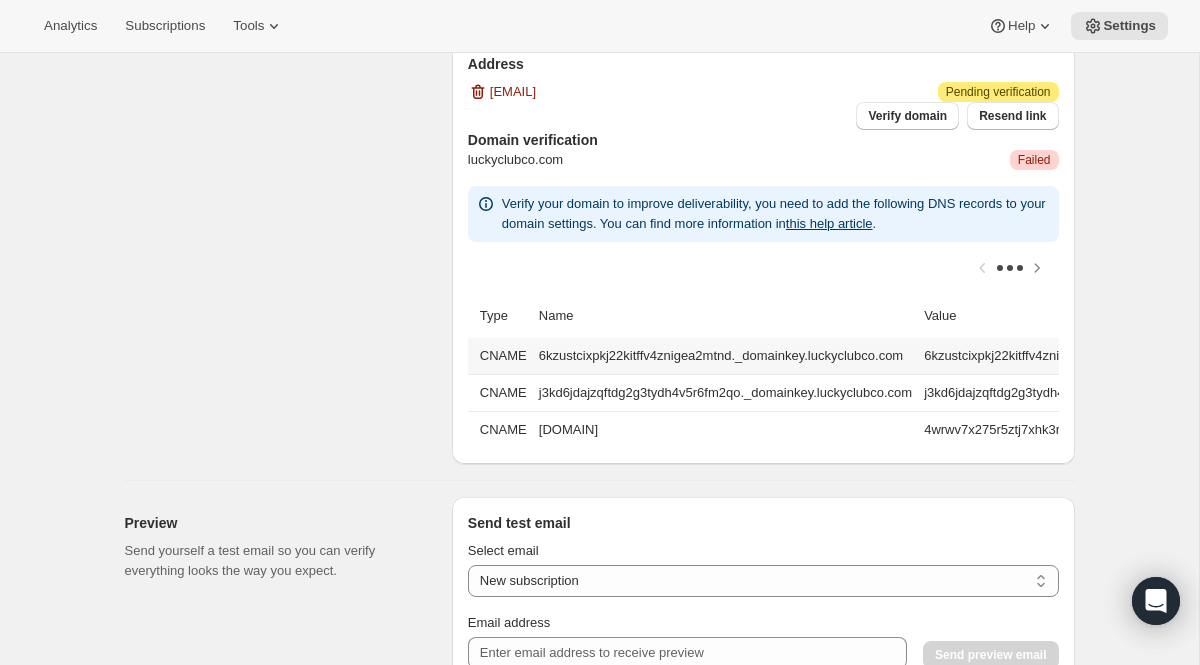click on "6kzustcixpkj22kitffv4znigea2mtnd._domainkey.luckyclubco.com" at bounding box center [725, 356] 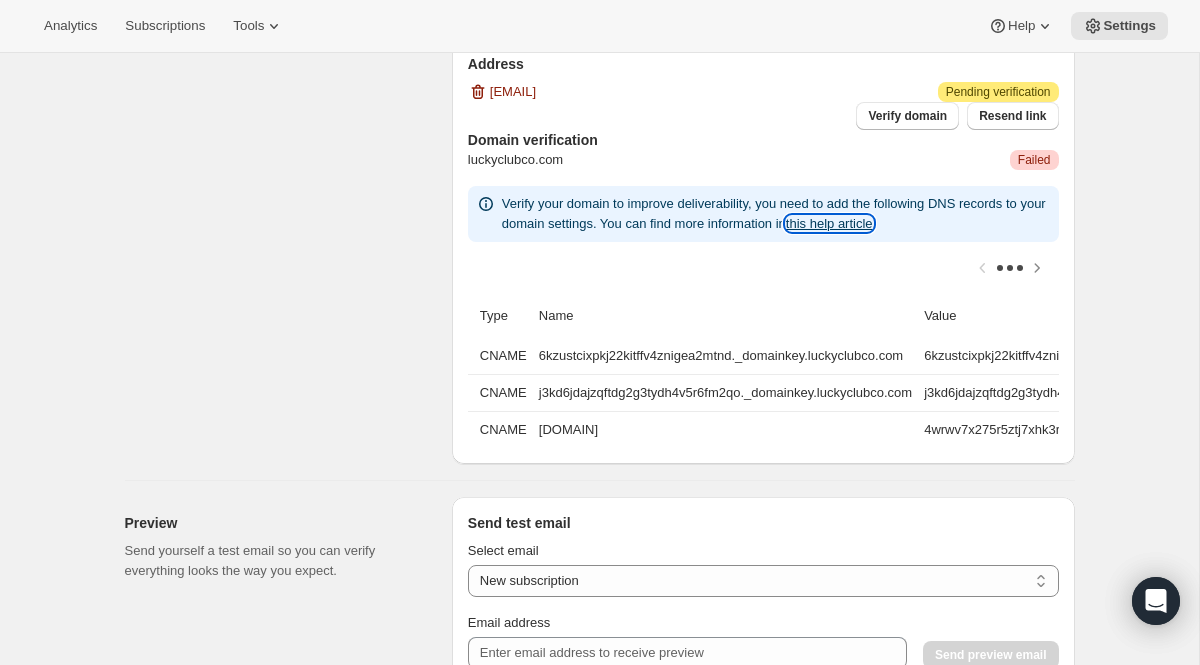 click on "this help article" at bounding box center [829, 223] 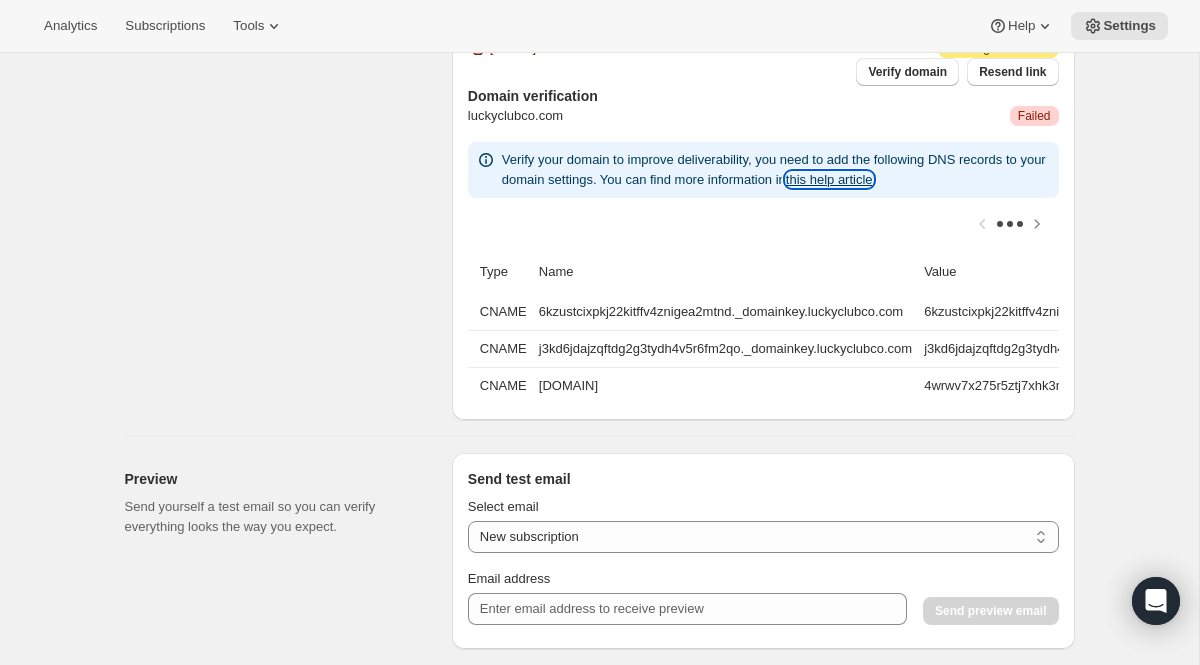 scroll, scrollTop: 1397, scrollLeft: 0, axis: vertical 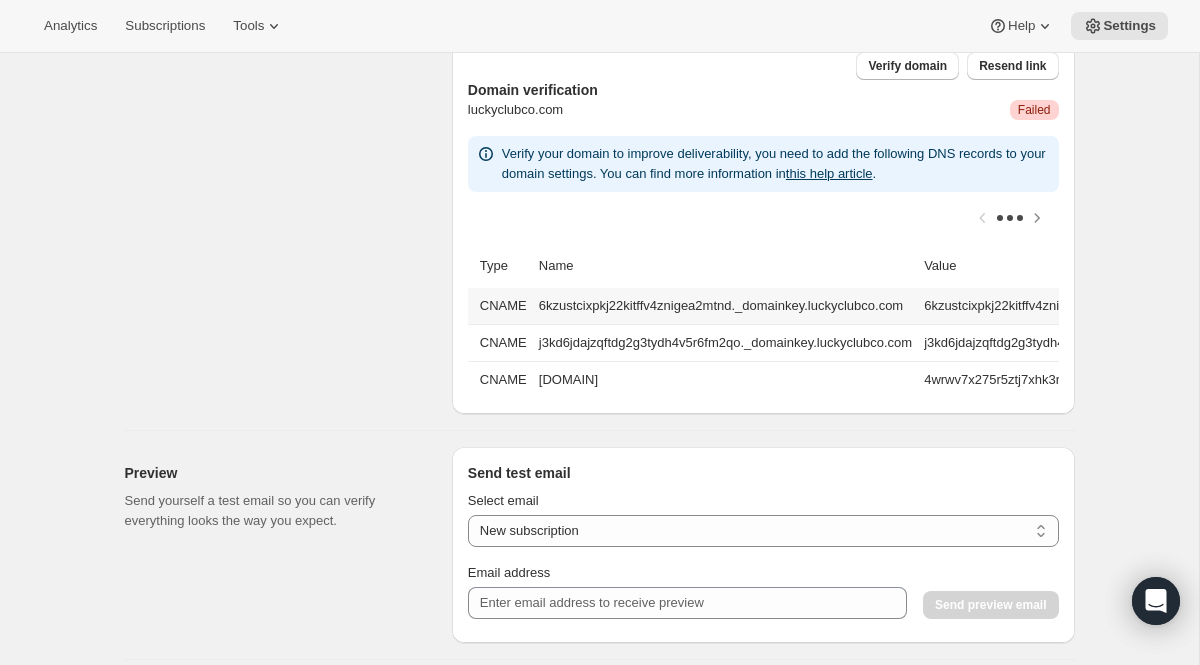 click on "6kzustcixpkj22kitffv4znigea2mtnd._domainkey.luckyclubco.com" at bounding box center [725, 306] 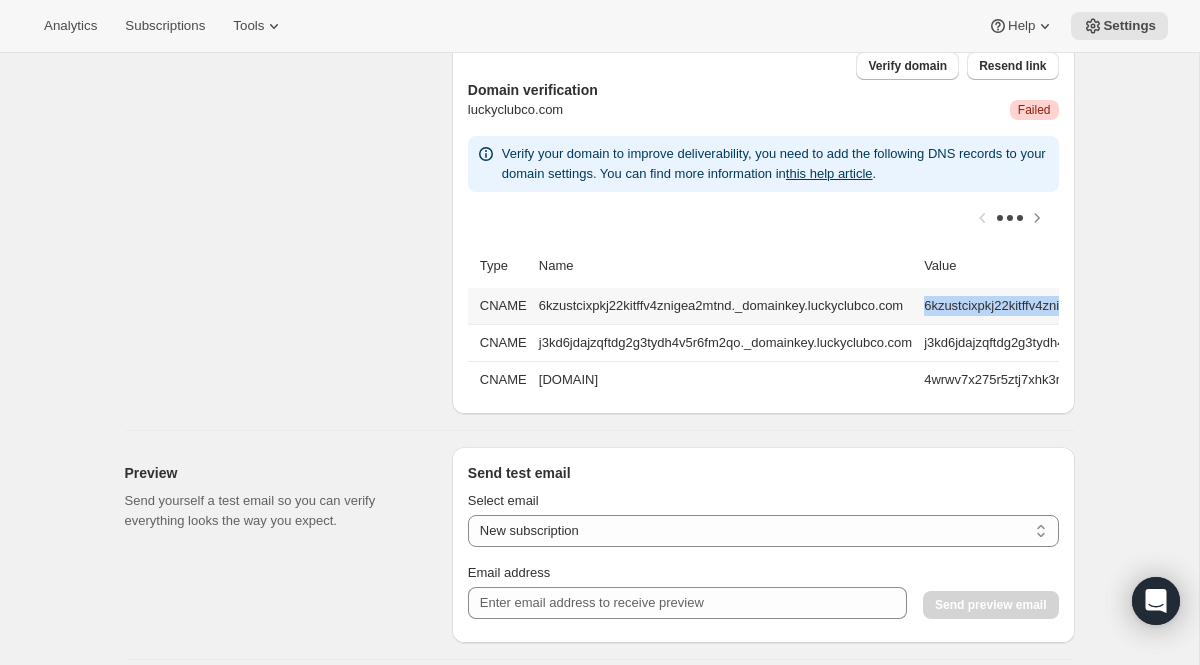 click on "6kzustcixpkj22kitffv4znigea2mtnd.dkim.amazonses.com" at bounding box center [1092, 306] 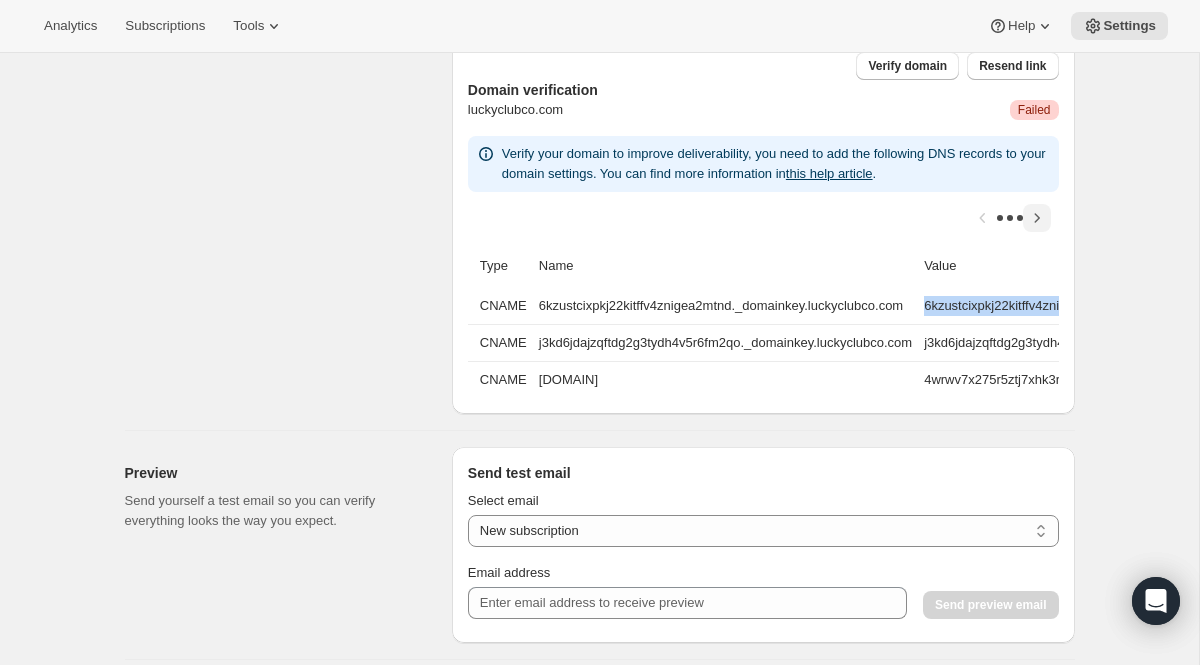click 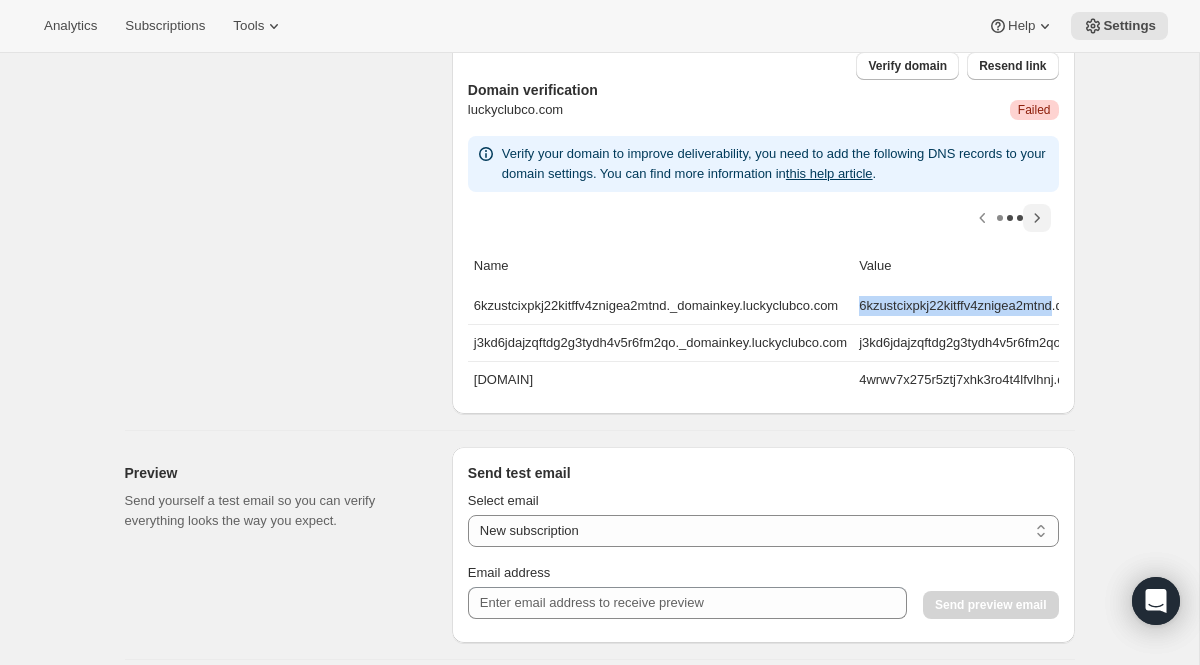 click 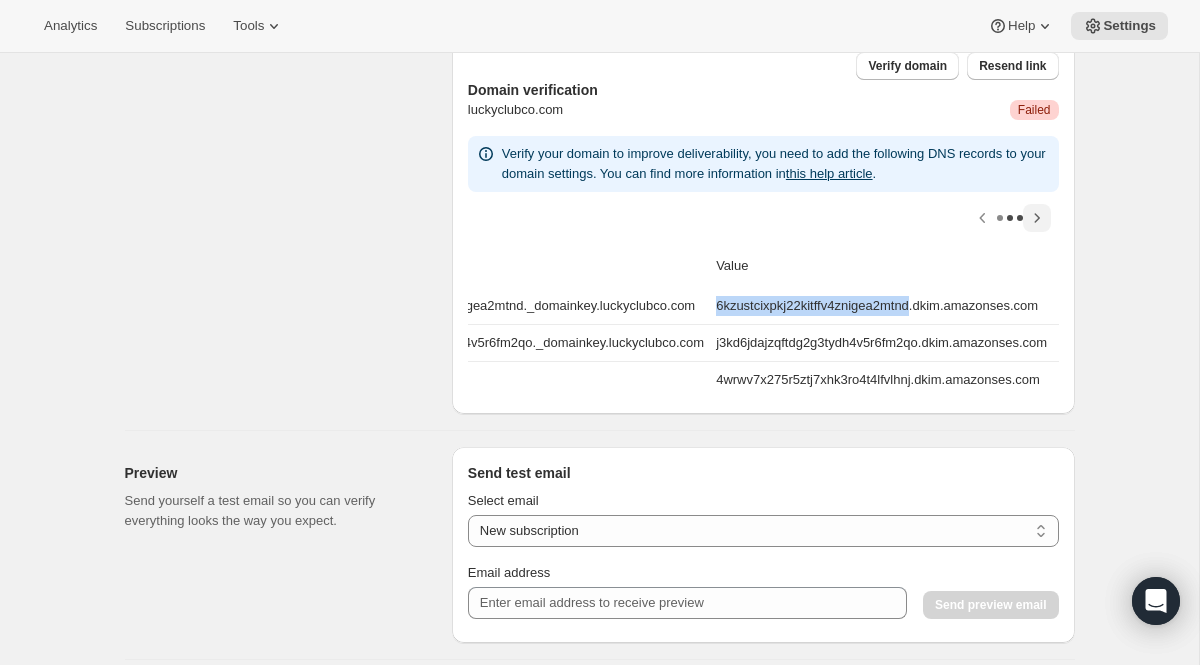 scroll, scrollTop: 0, scrollLeft: 270, axis: horizontal 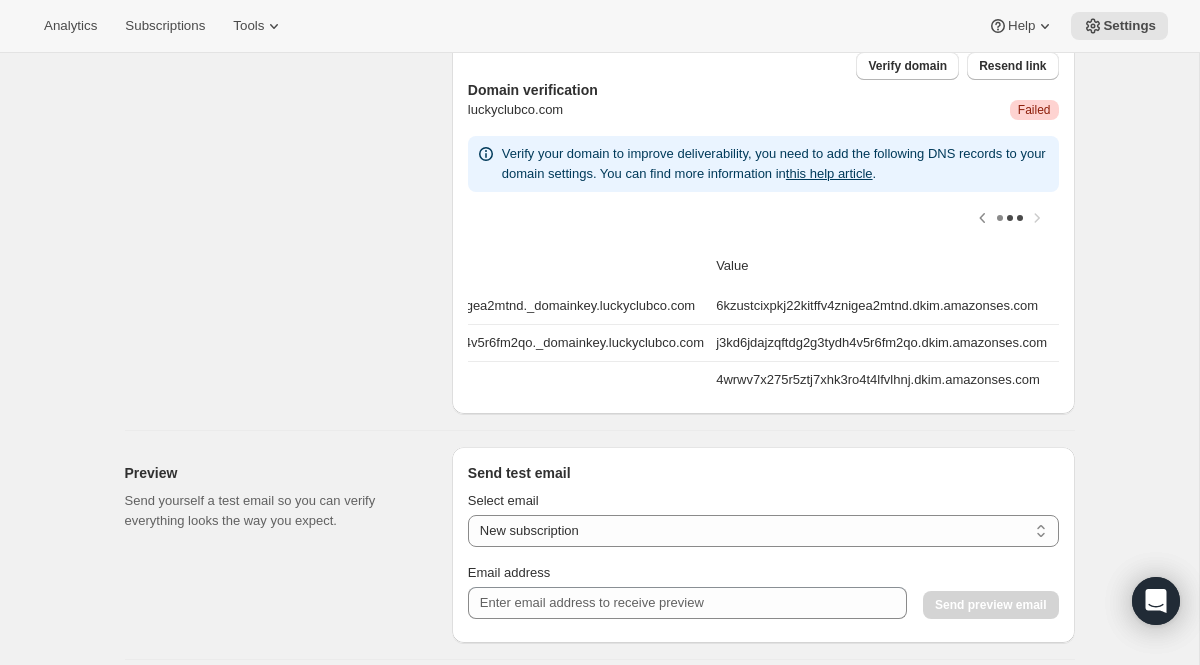 click on "Value" at bounding box center (884, 266) 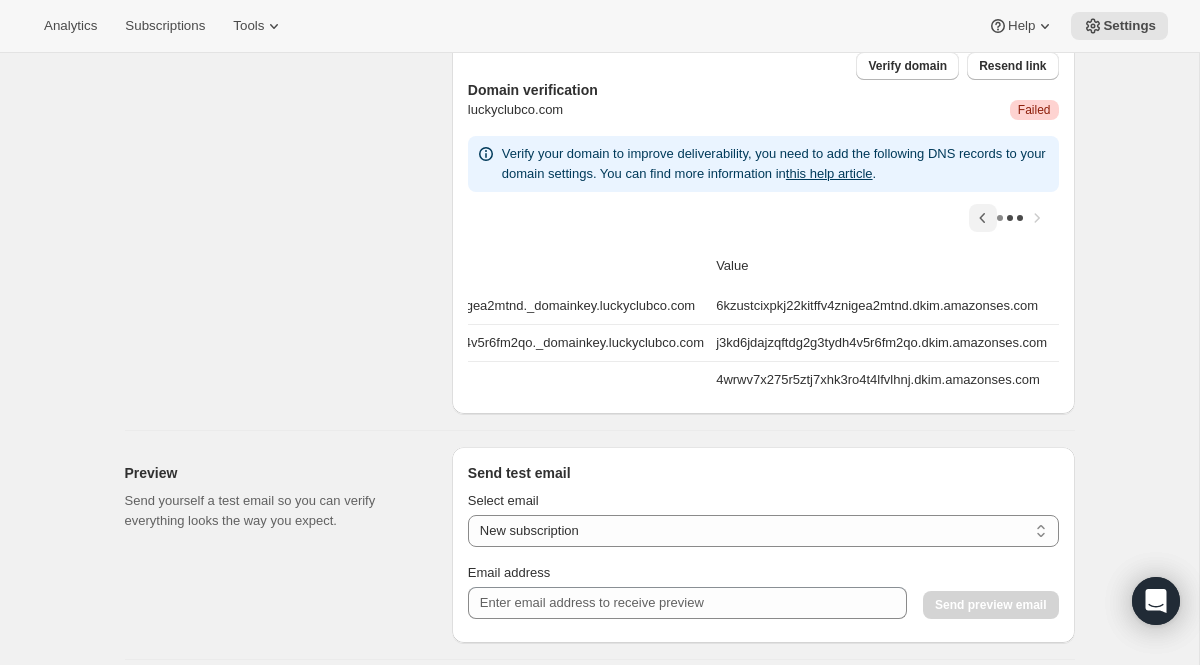 click 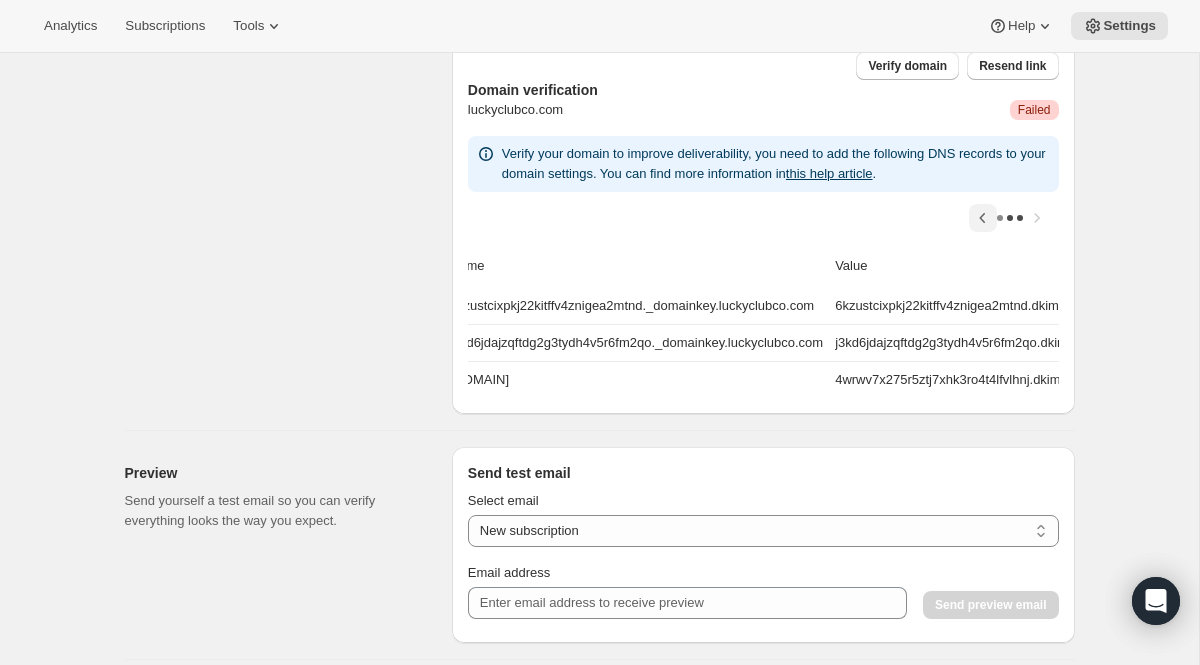 scroll, scrollTop: 0, scrollLeft: 0, axis: both 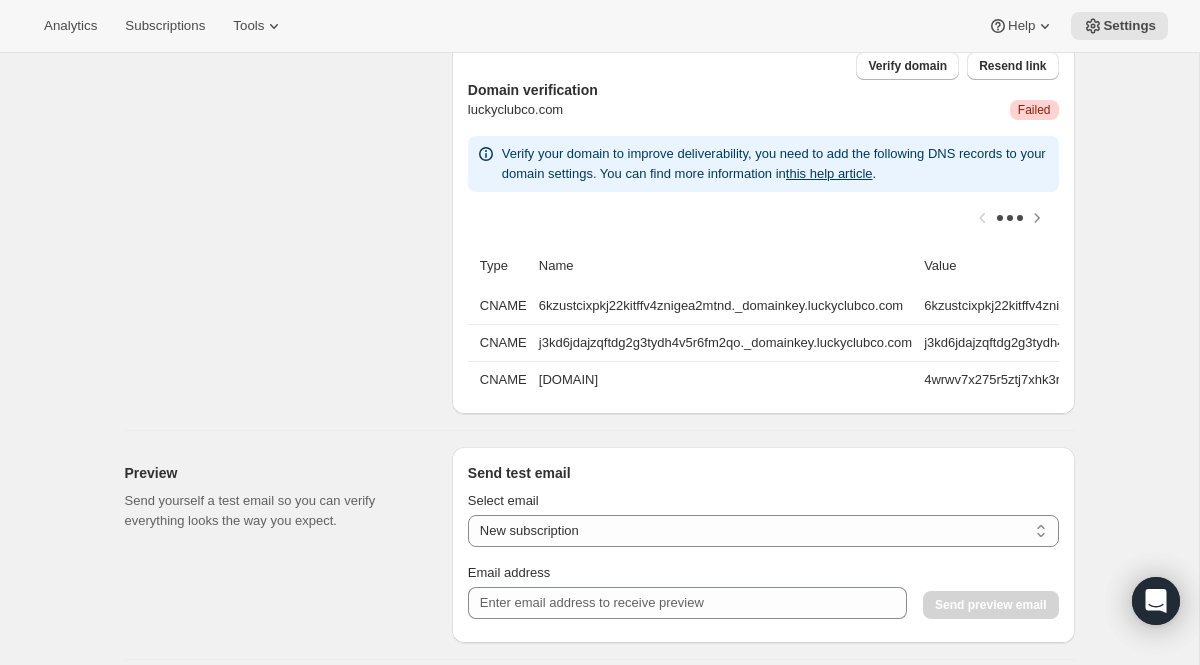 click on "Name" at bounding box center (725, 266) 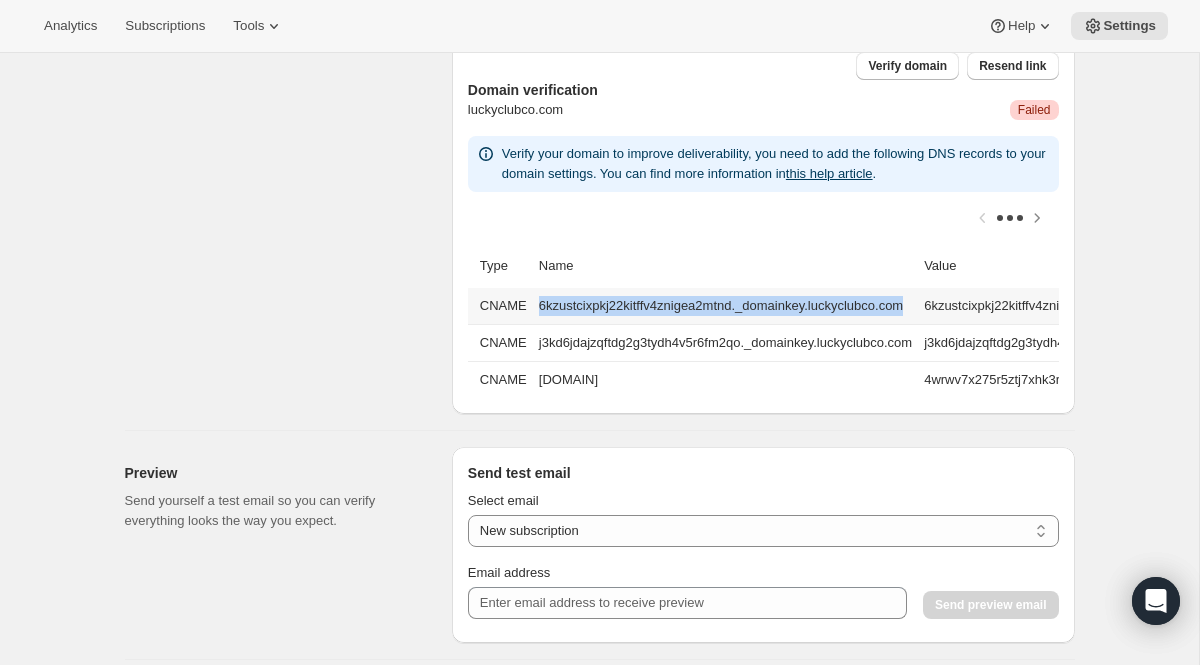 drag, startPoint x: 539, startPoint y: 302, endPoint x: 936, endPoint y: 309, distance: 397.0617 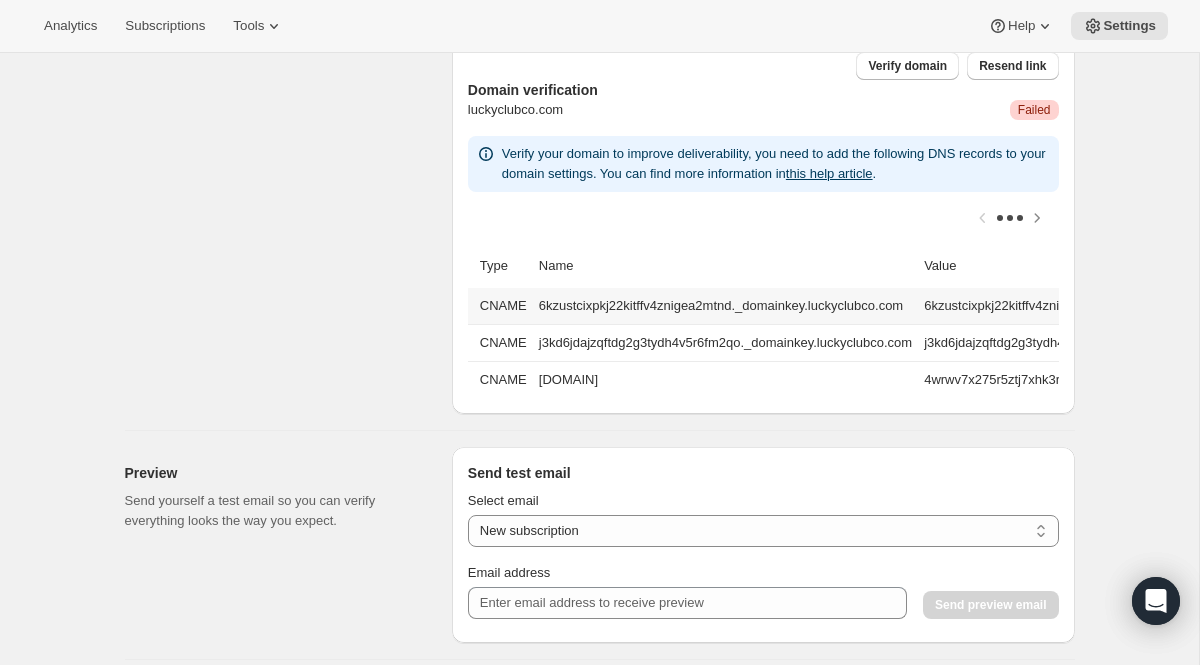 click on "6kzustcixpkj22kitffv4znigea2mtnd.dkim.amazonses.com" at bounding box center (1092, 306) 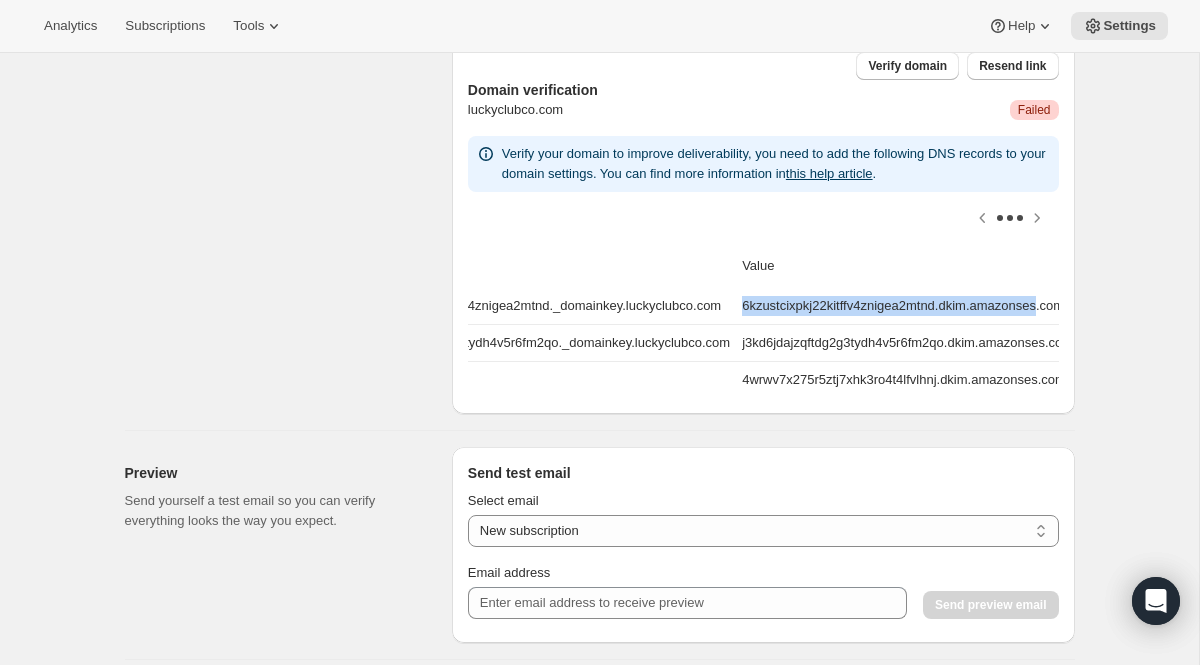 drag, startPoint x: 955, startPoint y: 305, endPoint x: 1065, endPoint y: 305, distance: 110 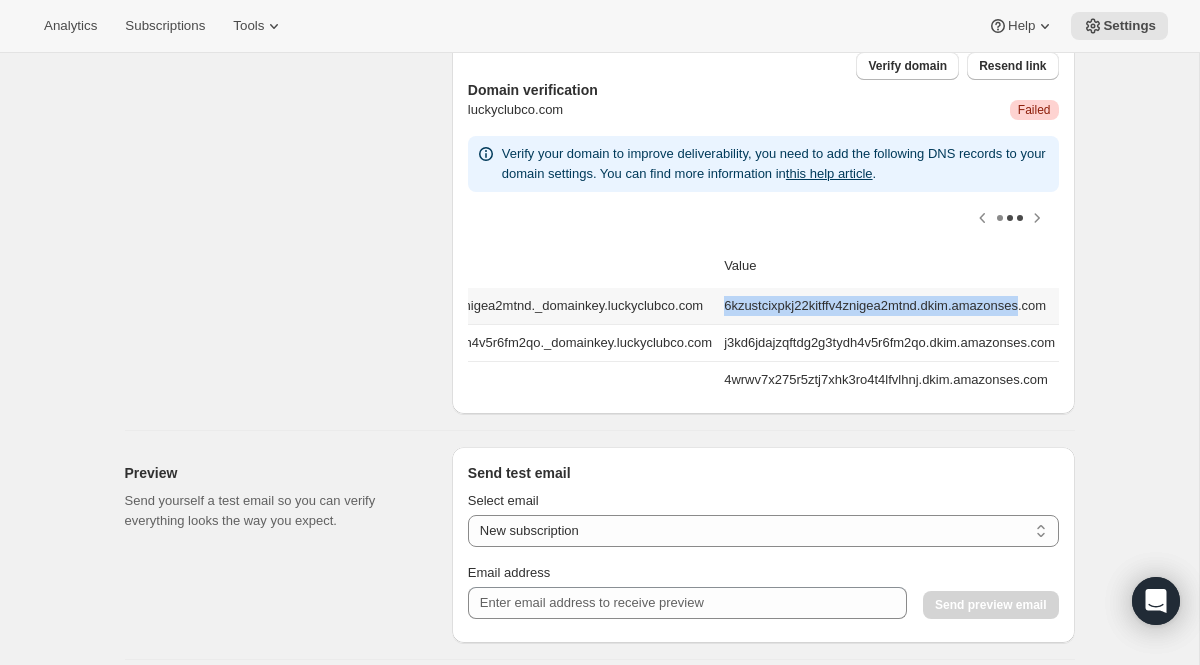 copy on "6kzustcixpkj22kitffv4znigea2mtnd.dkim.amazonses" 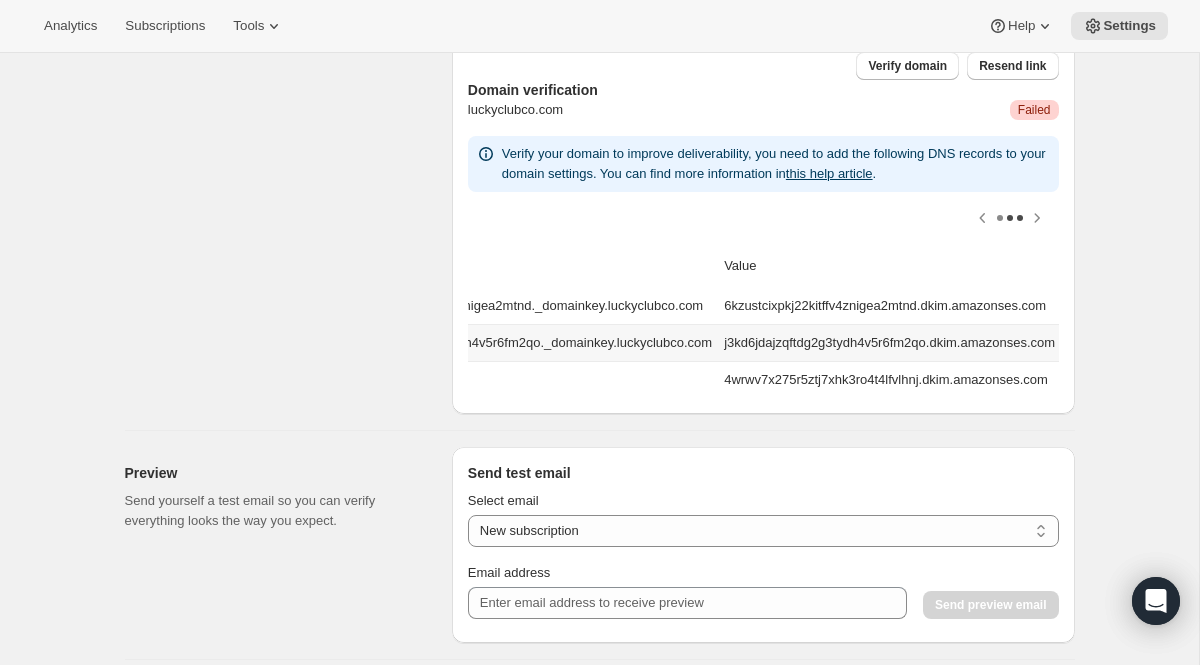 click on "j3kd6jdajzqftdg2g3tydh4v5r6fm2qo._domainkey.luckyclubco.com" at bounding box center [525, 342] 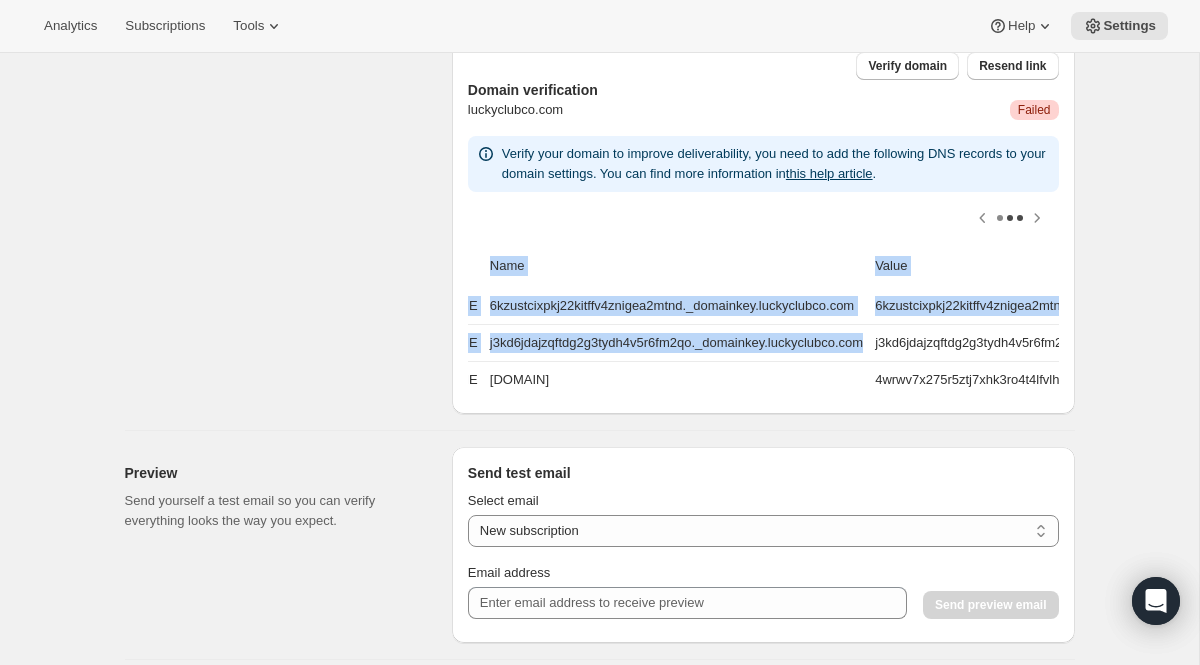 scroll, scrollTop: 0, scrollLeft: 0, axis: both 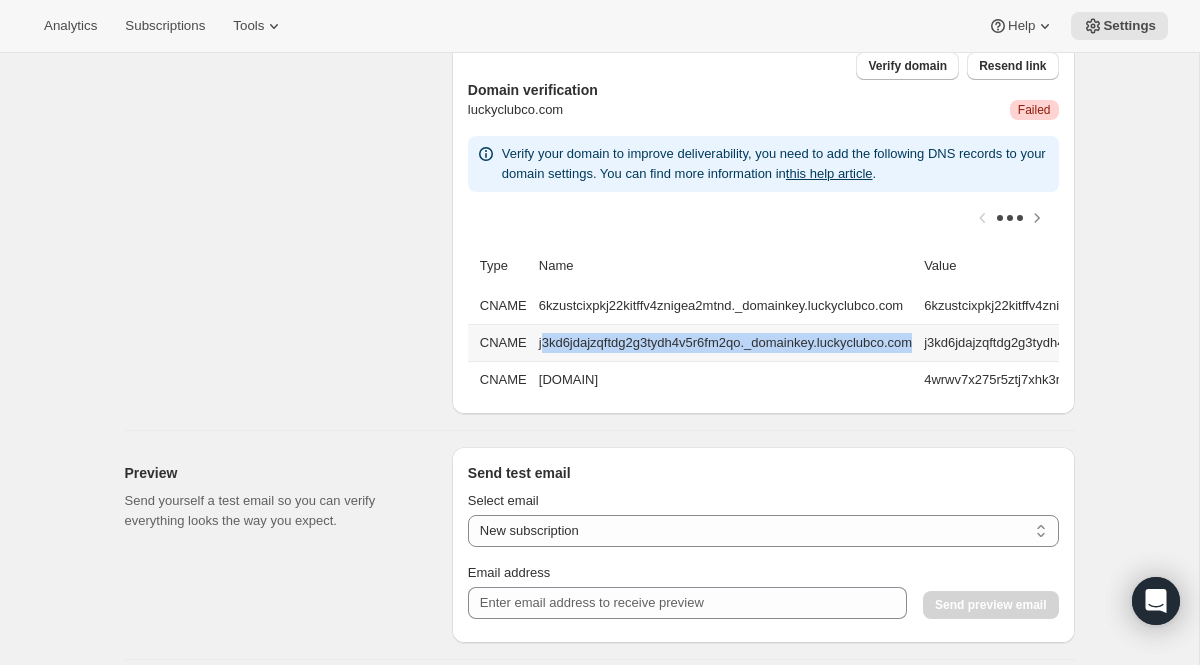 drag, startPoint x: 746, startPoint y: 344, endPoint x: 540, endPoint y: 331, distance: 206.40979 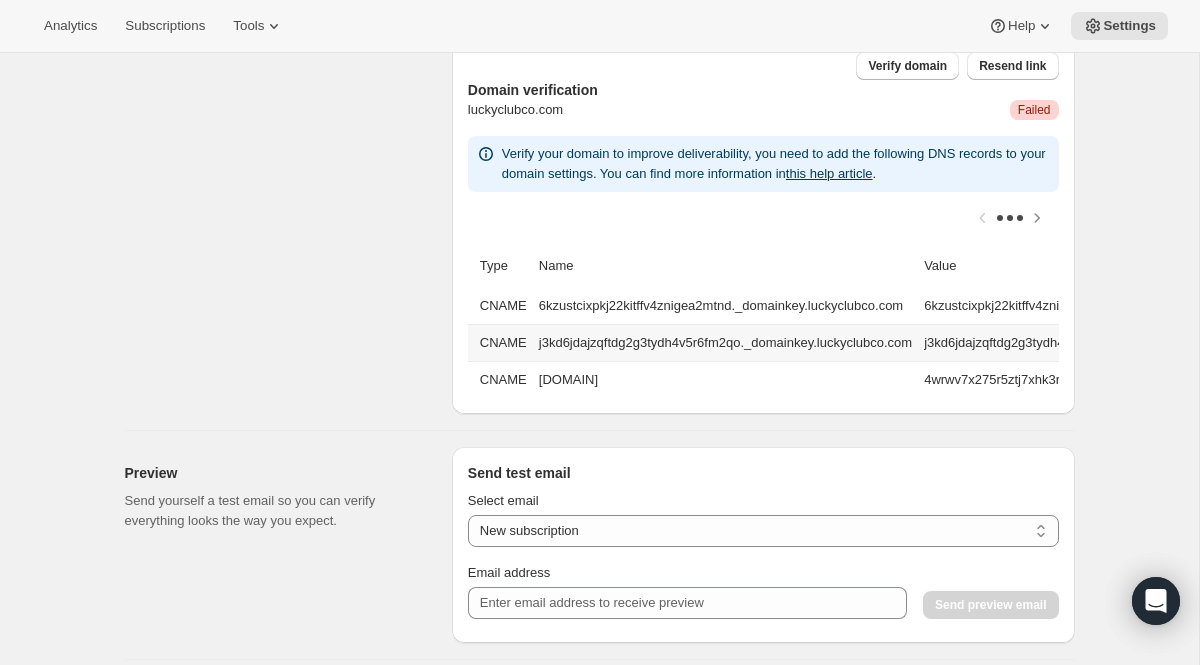 click on "j3kd6jdajzqftdg2g3tydh4v5r6fm2qo.dkim.amazonses.com" at bounding box center [1092, 342] 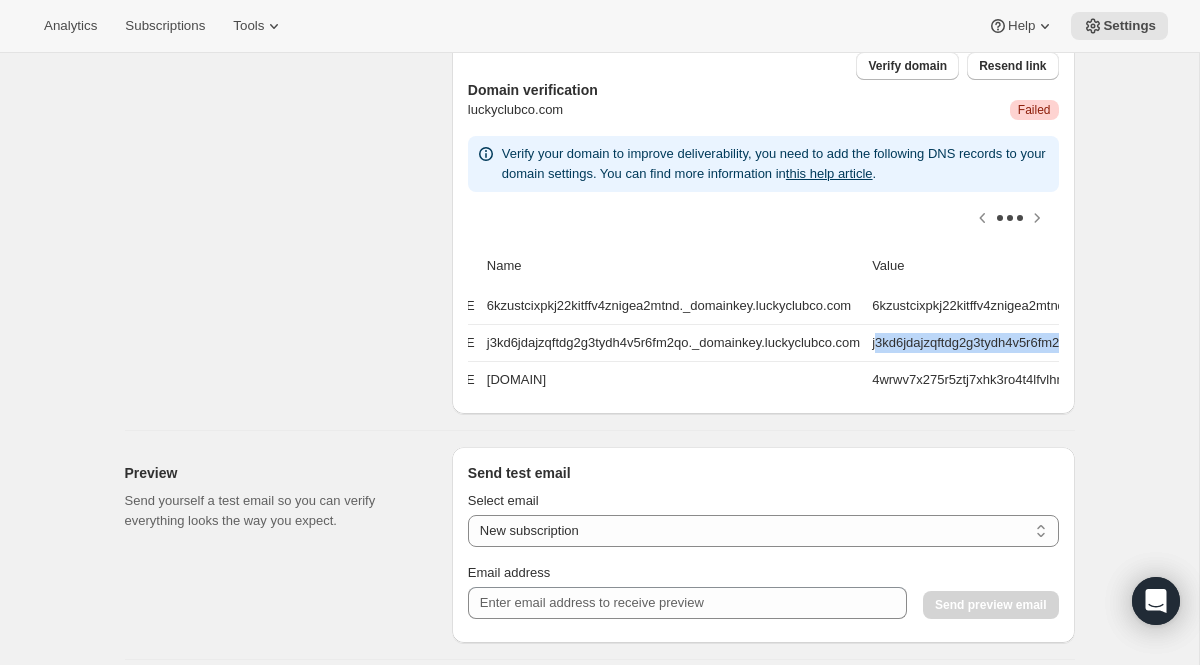 scroll, scrollTop: 0, scrollLeft: 270, axis: horizontal 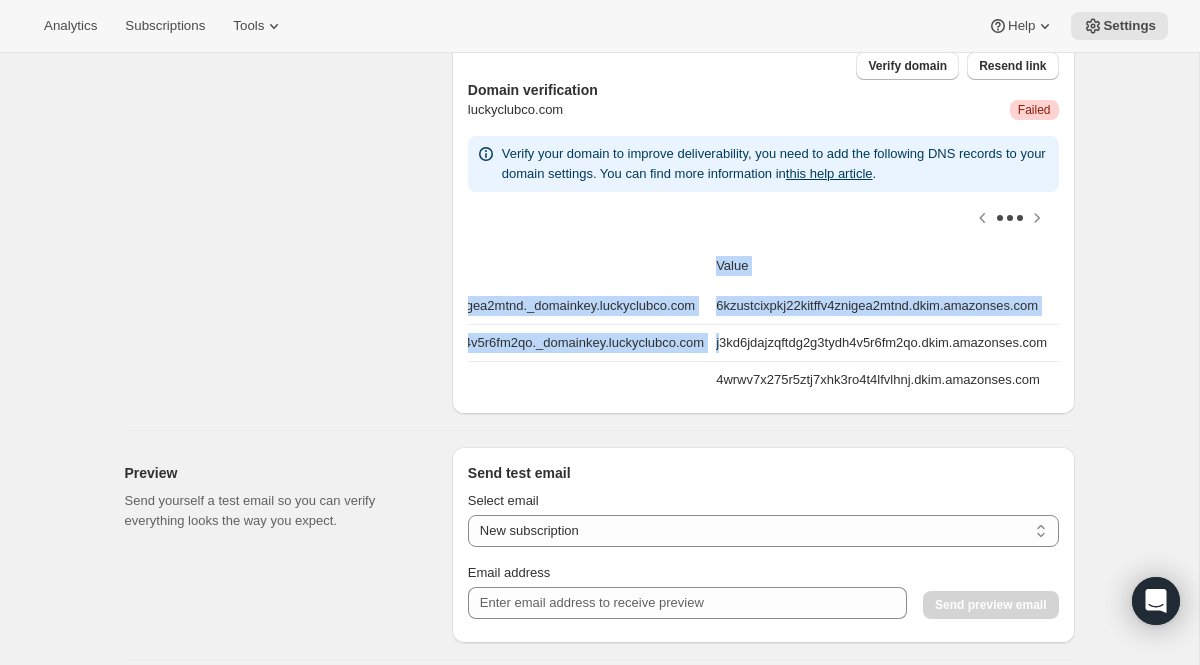 drag, startPoint x: 959, startPoint y: 340, endPoint x: 1072, endPoint y: 339, distance: 113.004425 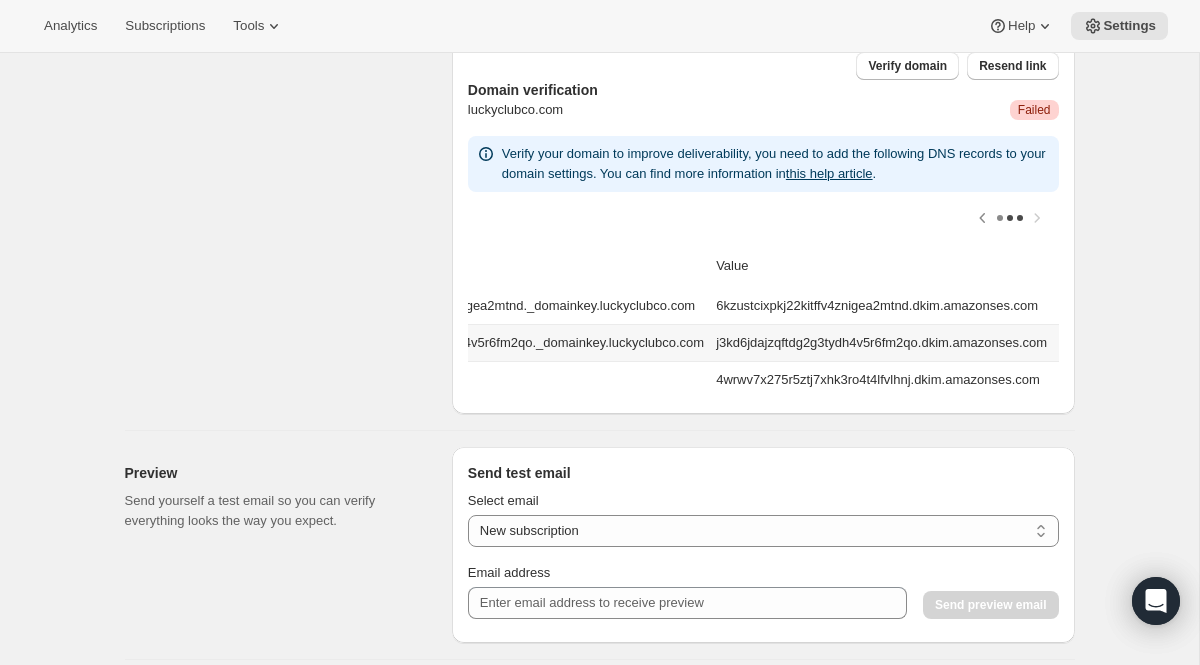 click on "j3kd6jdajzqftdg2g3tydh4v5r6fm2qo.dkim.amazonses.com" at bounding box center [884, 342] 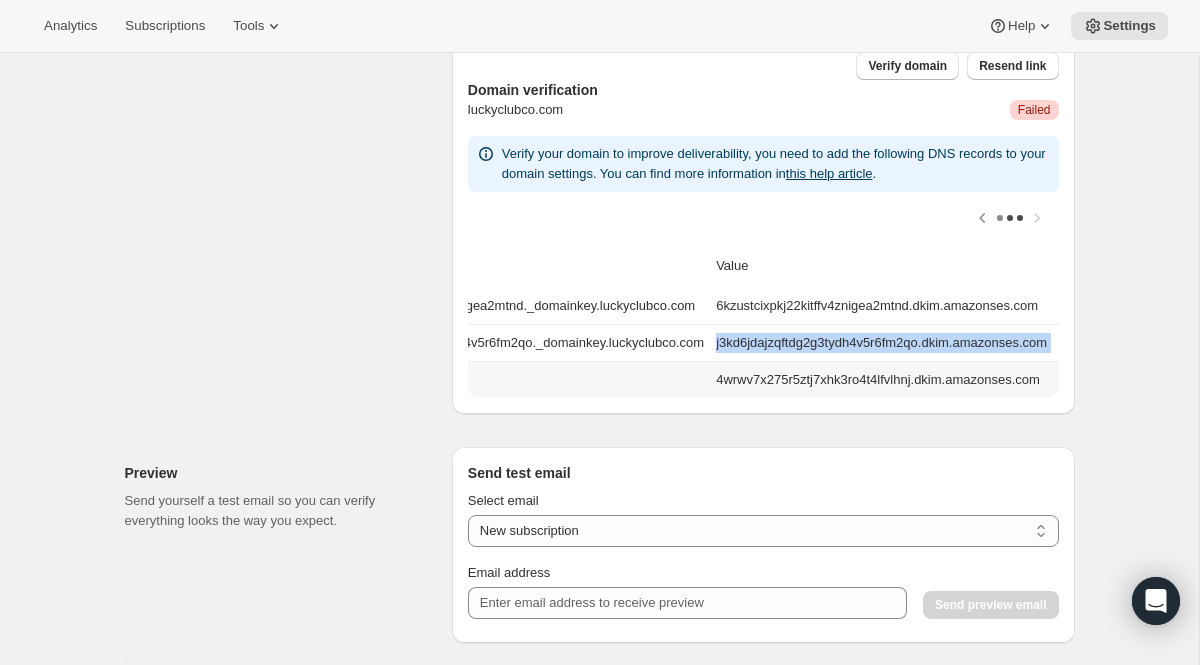drag, startPoint x: 684, startPoint y: 338, endPoint x: 1010, endPoint y: 359, distance: 326.6757 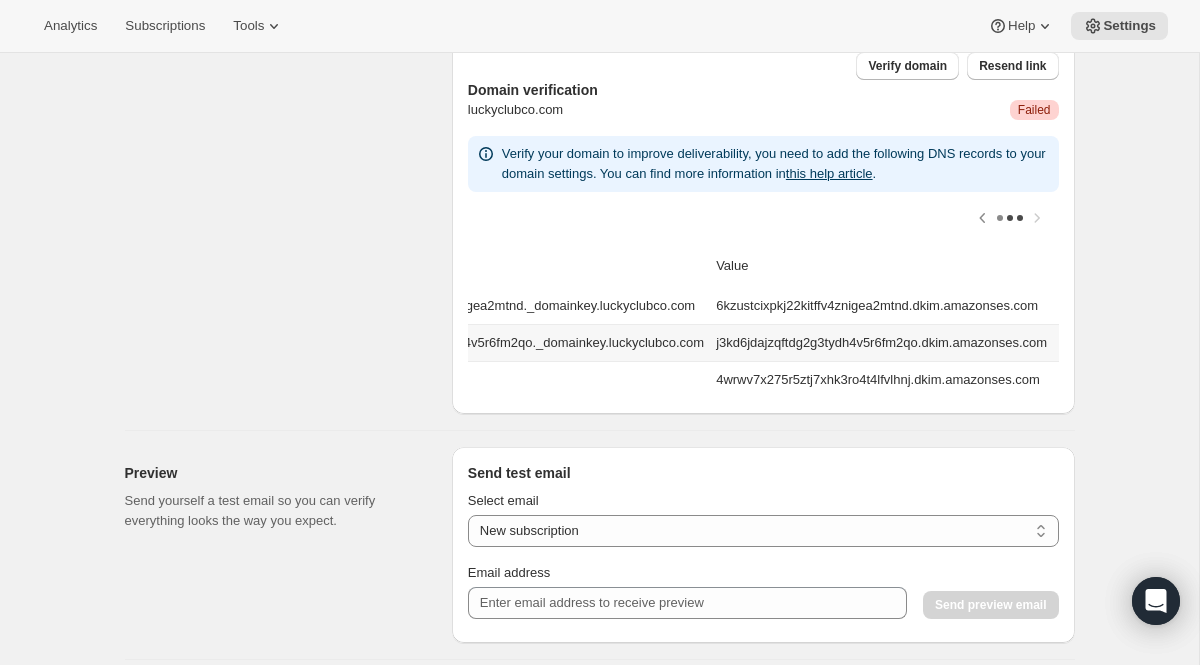 click on "j3kd6jdajzqftdg2g3tydh4v5r6fm2qo.dkim.amazonses.com" at bounding box center (884, 342) 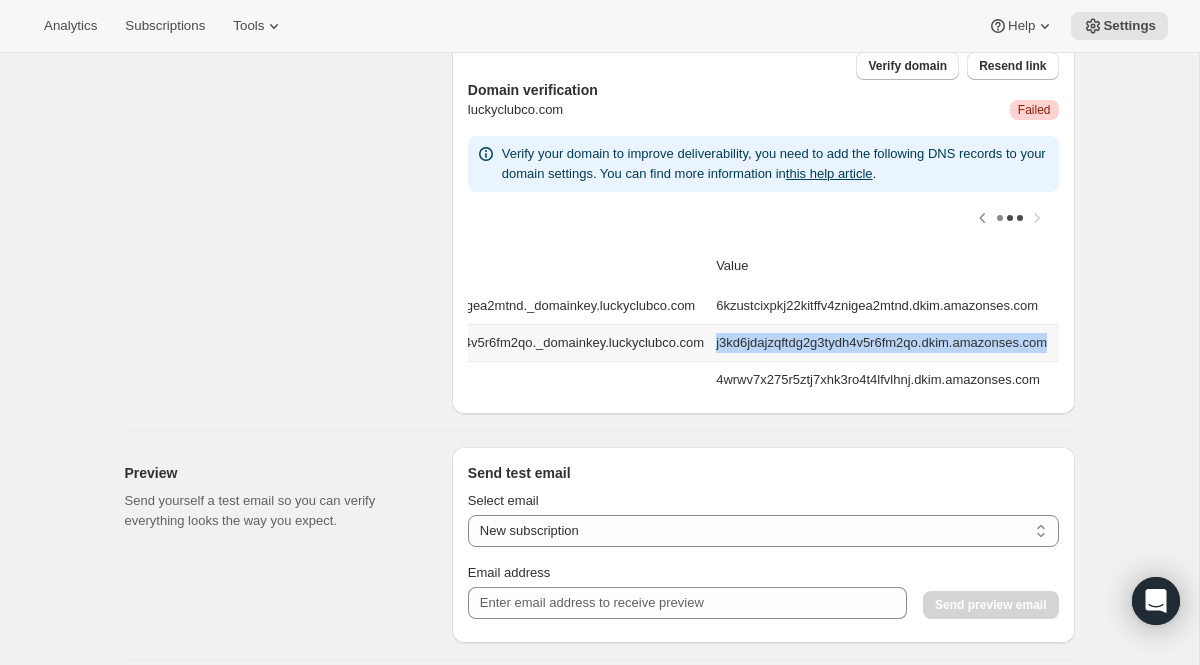 drag, startPoint x: 1047, startPoint y: 343, endPoint x: 678, endPoint y: 346, distance: 369.0122 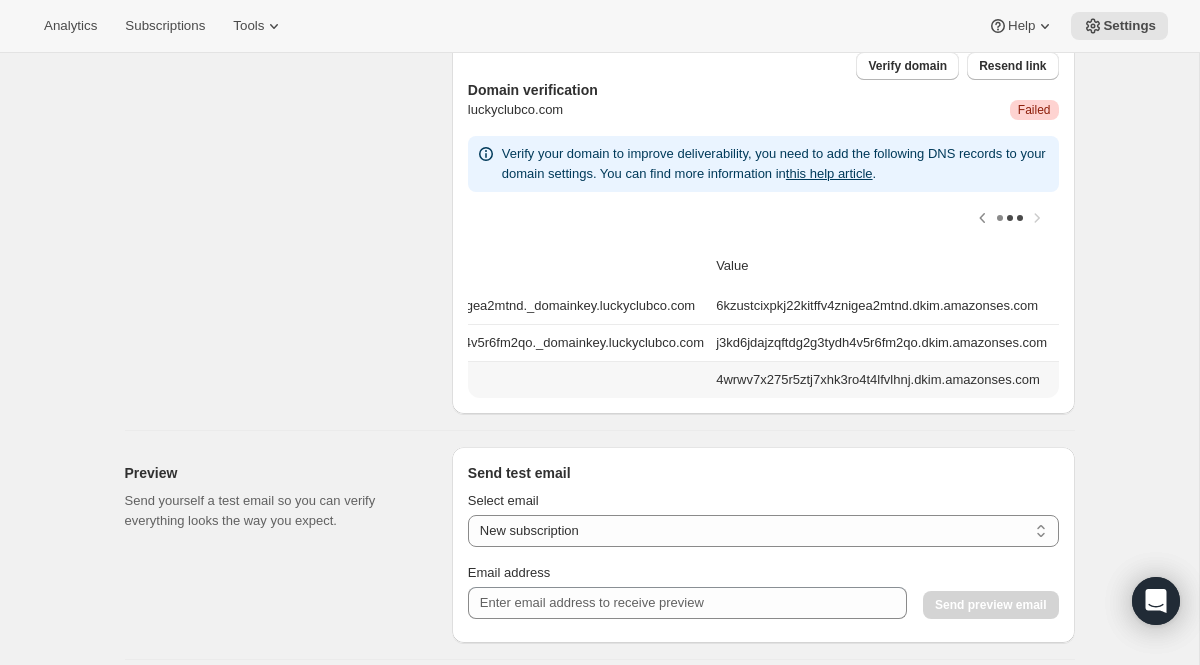 click on "4wrwv7x275r5ztj7xhk3ro4t4lfvlhnj.dkim.amazonses.com" at bounding box center (884, 379) 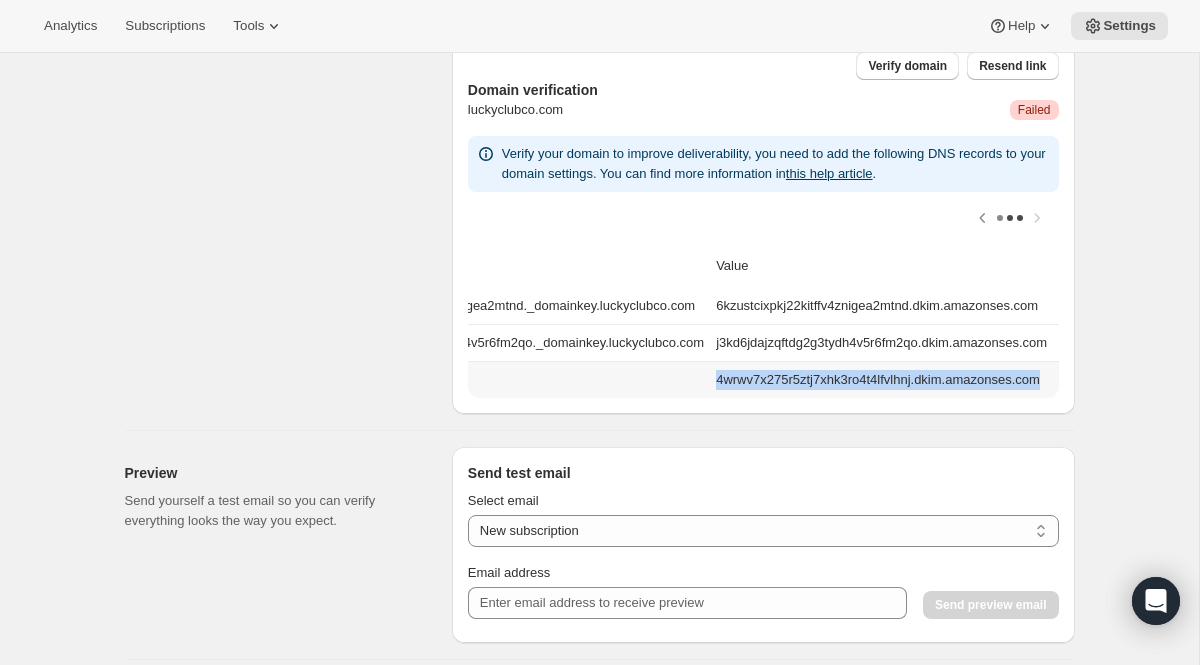 drag, startPoint x: 689, startPoint y: 377, endPoint x: 1035, endPoint y: 383, distance: 346.05203 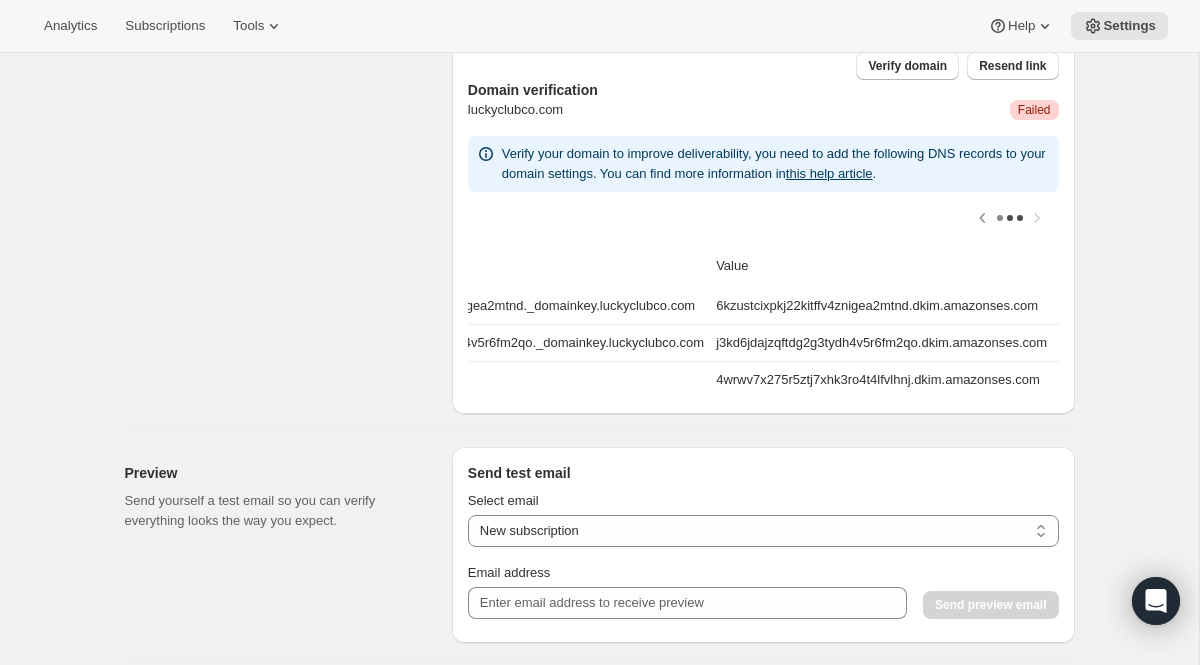 click on "4wrwv7x275r5ztj7xhk3ro4t4lfvlhnj._domainkey.luckyclubco.com" at bounding box center [517, 379] 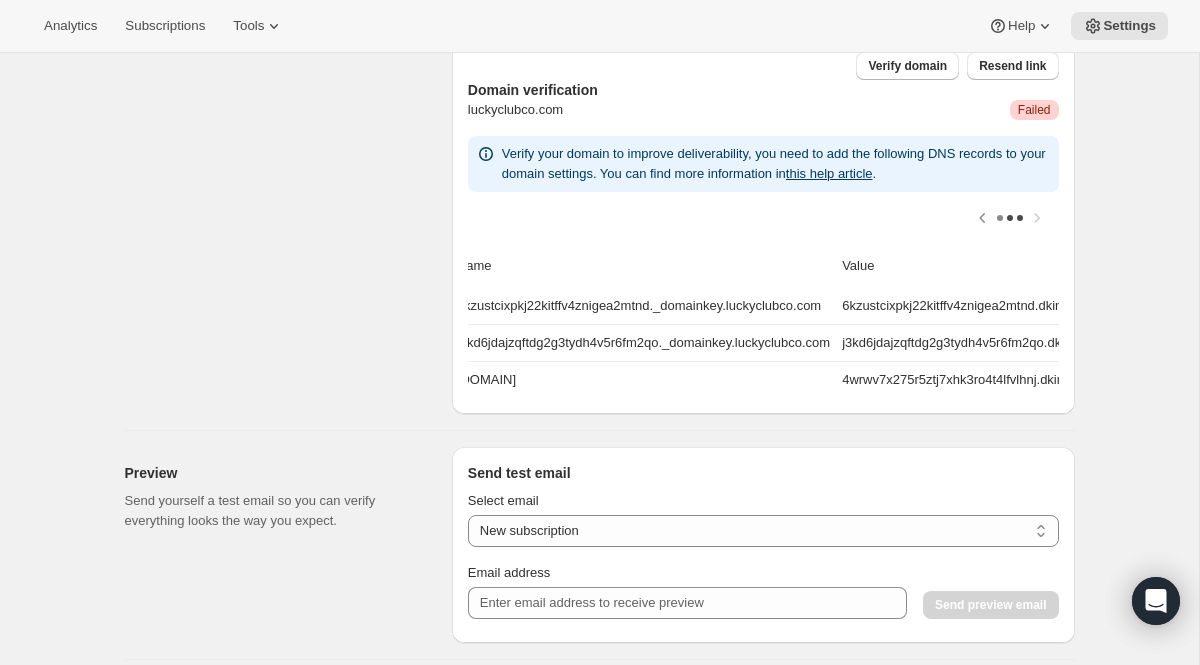 scroll, scrollTop: 0, scrollLeft: 0, axis: both 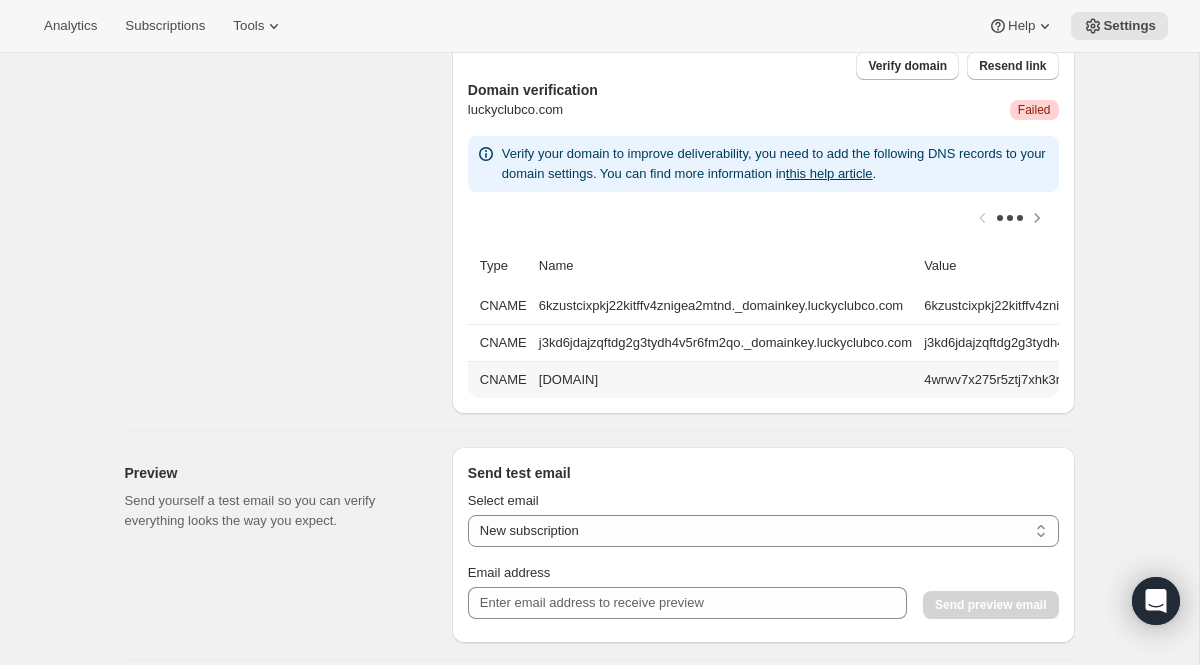 drag, startPoint x: 664, startPoint y: 378, endPoint x: 537, endPoint y: 377, distance: 127.00394 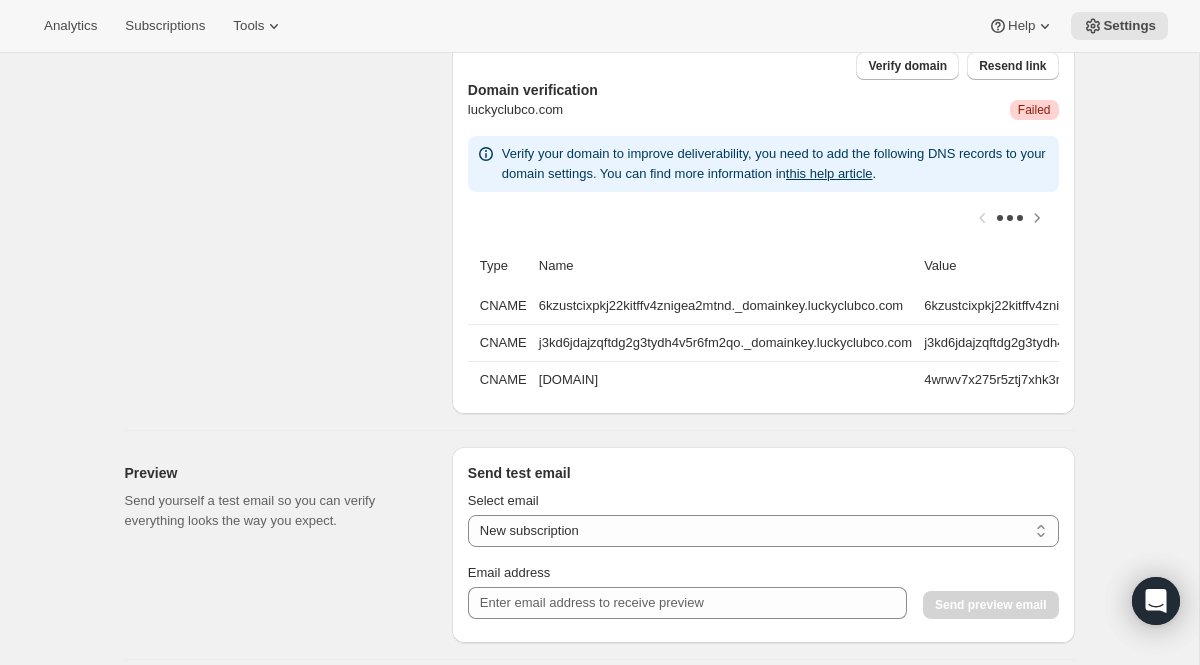 scroll, scrollTop: 1318, scrollLeft: 0, axis: vertical 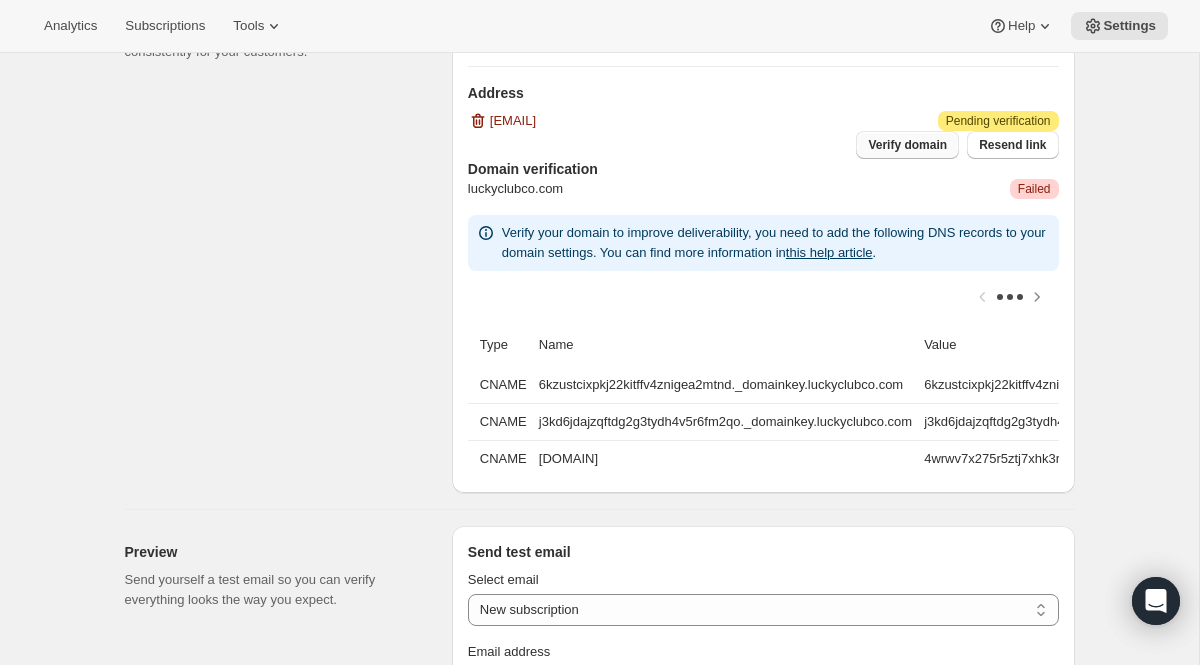 click on "Verify domain" at bounding box center [907, 145] 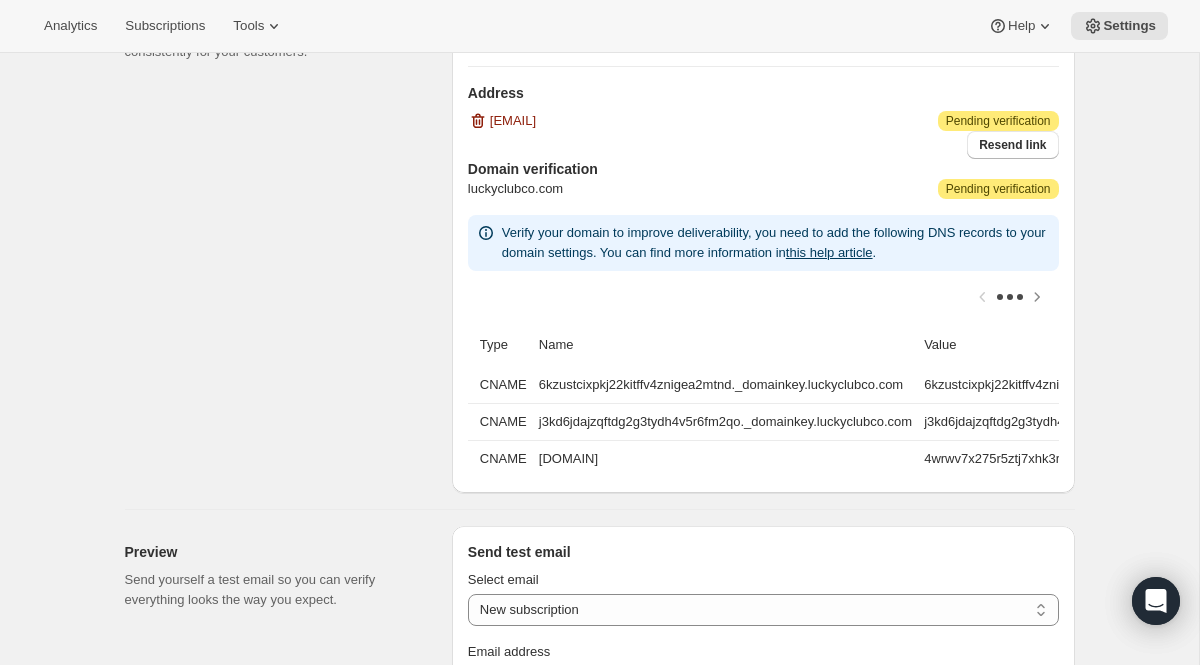 click on "Sender information (optional) Set a specific name and email address that will appear in the “From” section of outbound emails from Awtomic. This will help your emails appear consistently for your customers." at bounding box center [280, 215] 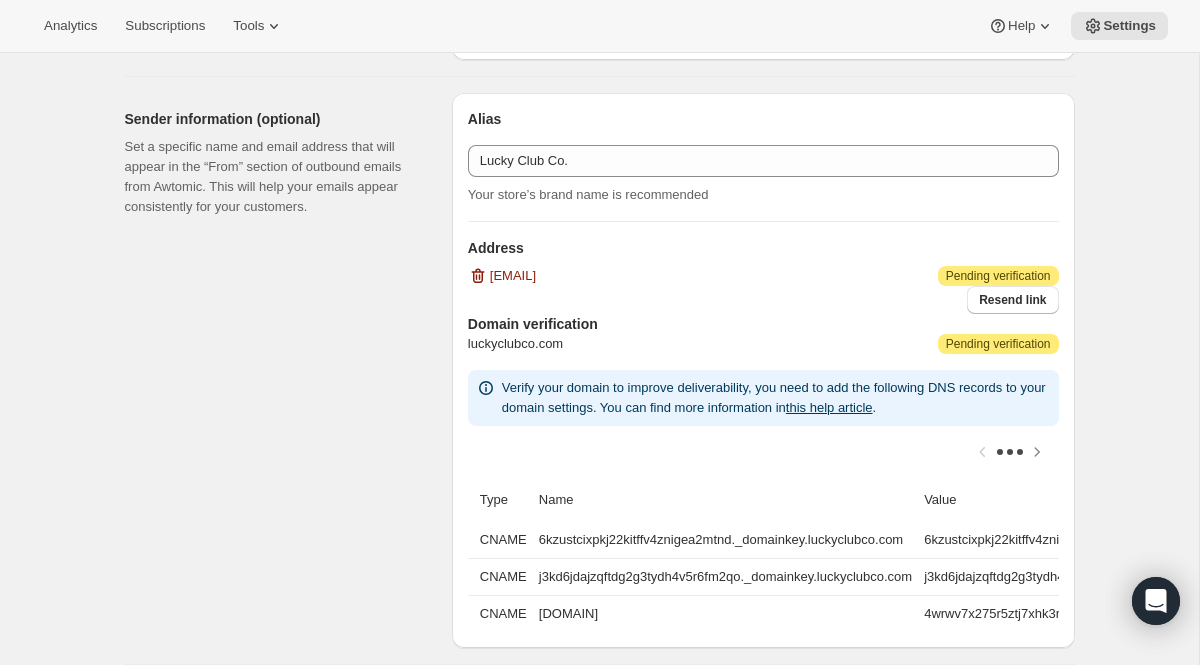 scroll, scrollTop: 1158, scrollLeft: 0, axis: vertical 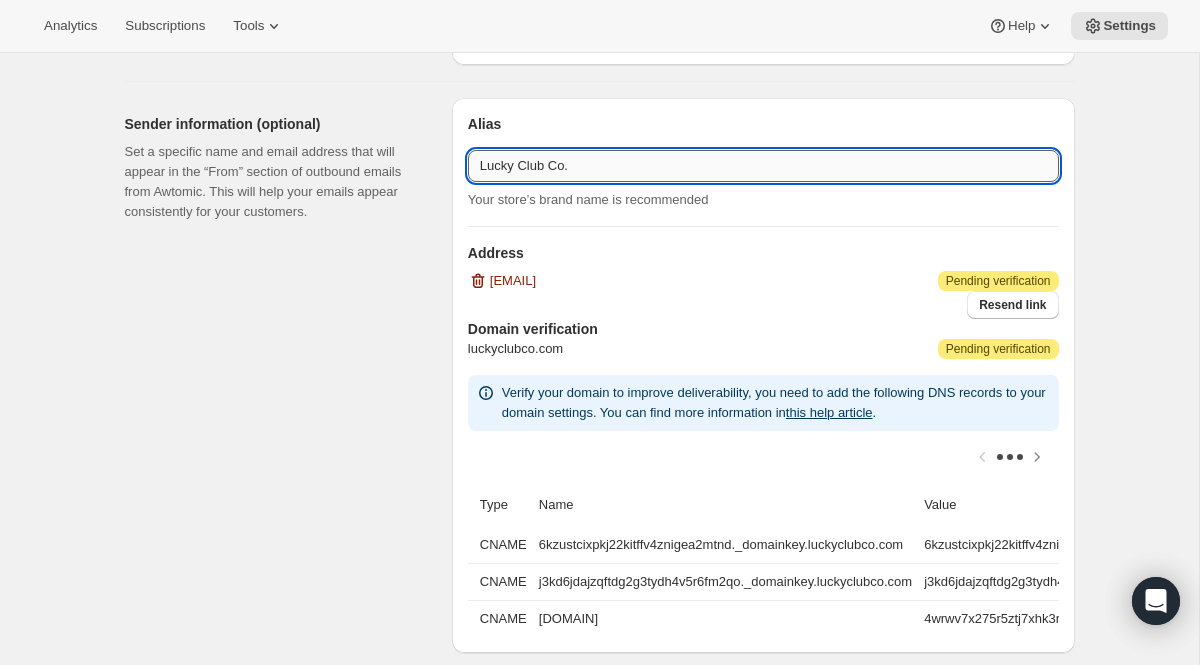 click on "Lucky Club Co." at bounding box center [763, 166] 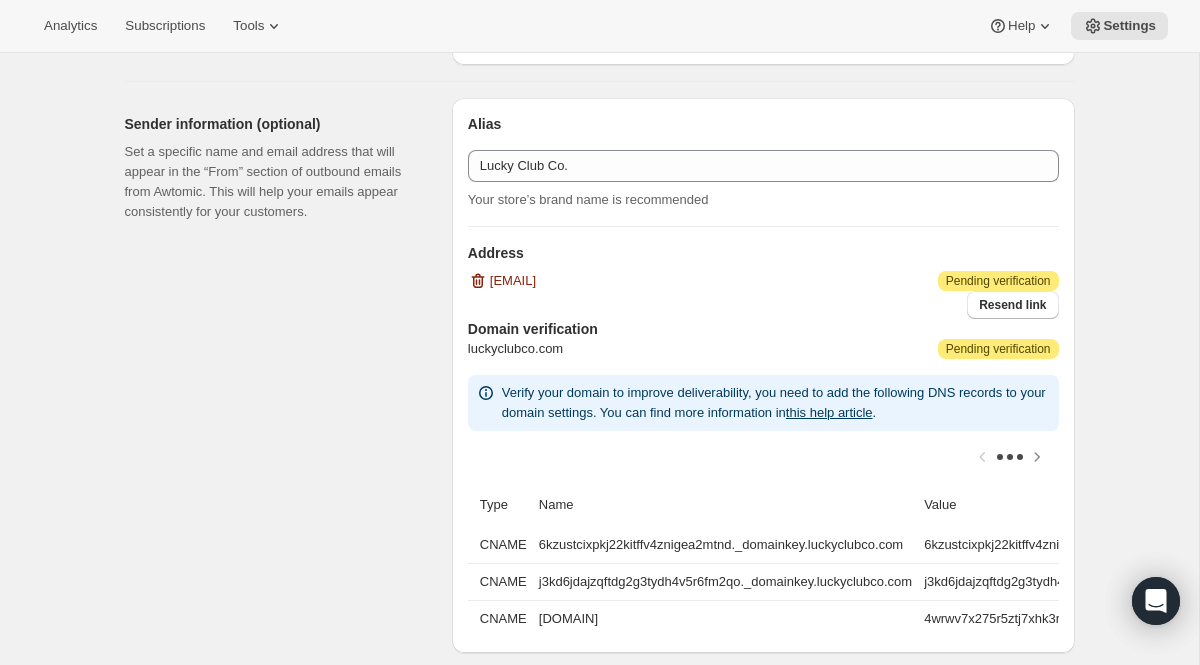 click on "margaret@luckyclubco.com Attention Pending verification" at bounding box center [763, 281] 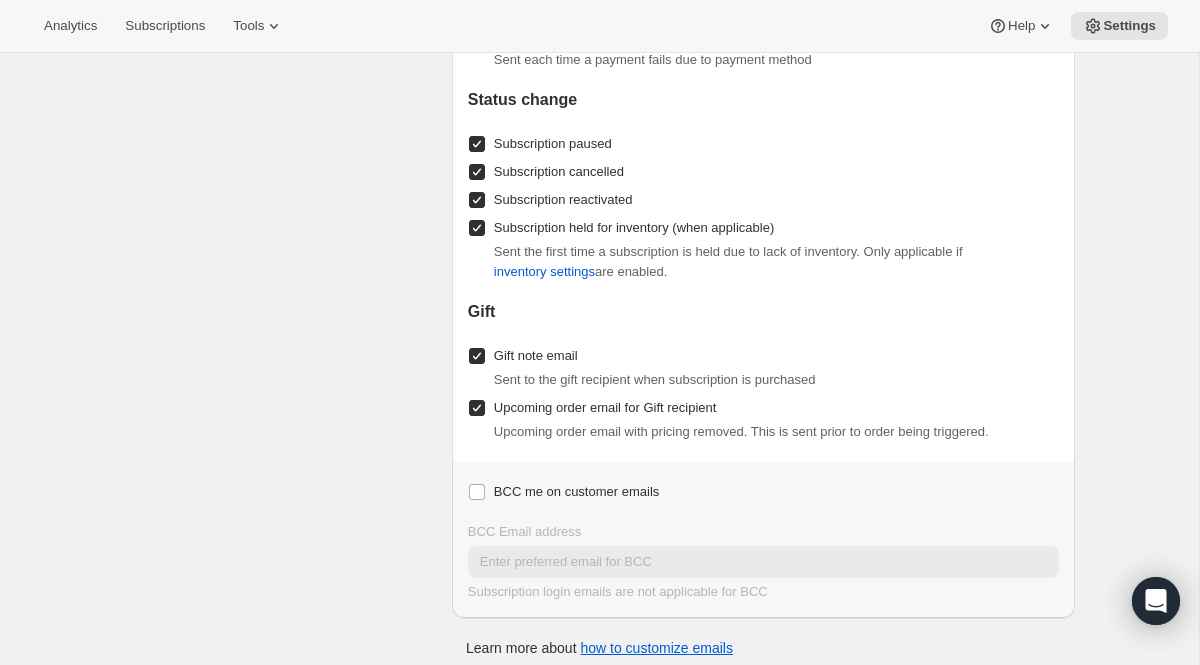 scroll, scrollTop: 2377, scrollLeft: 0, axis: vertical 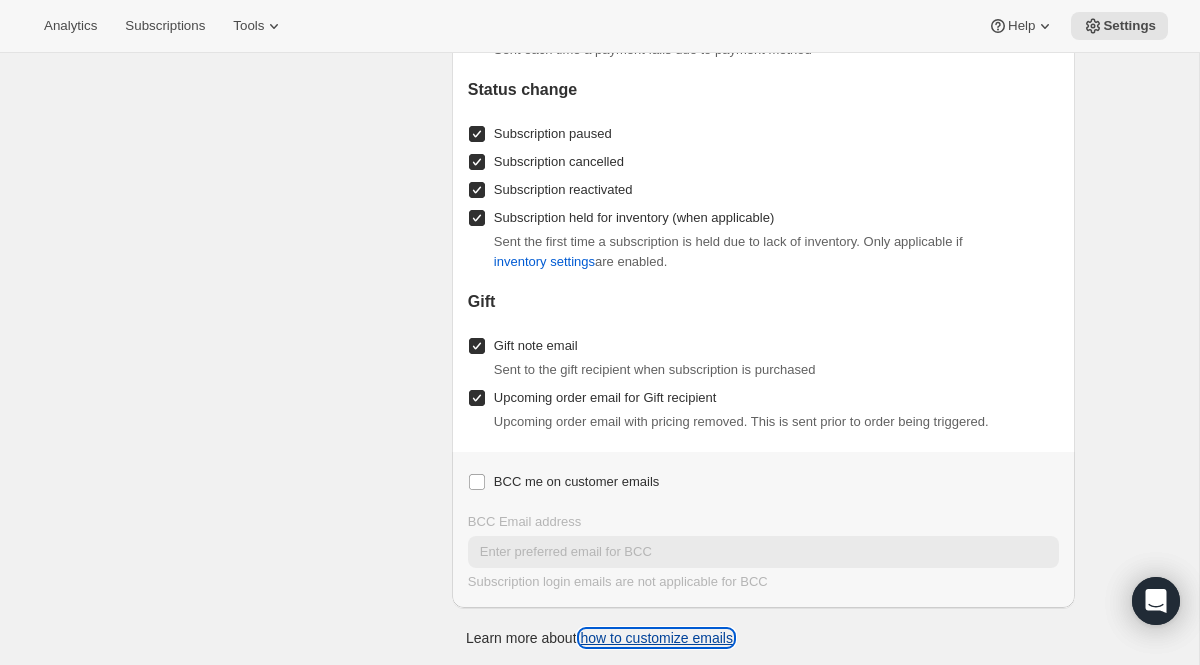 click on "how to customize emails" at bounding box center [656, 638] 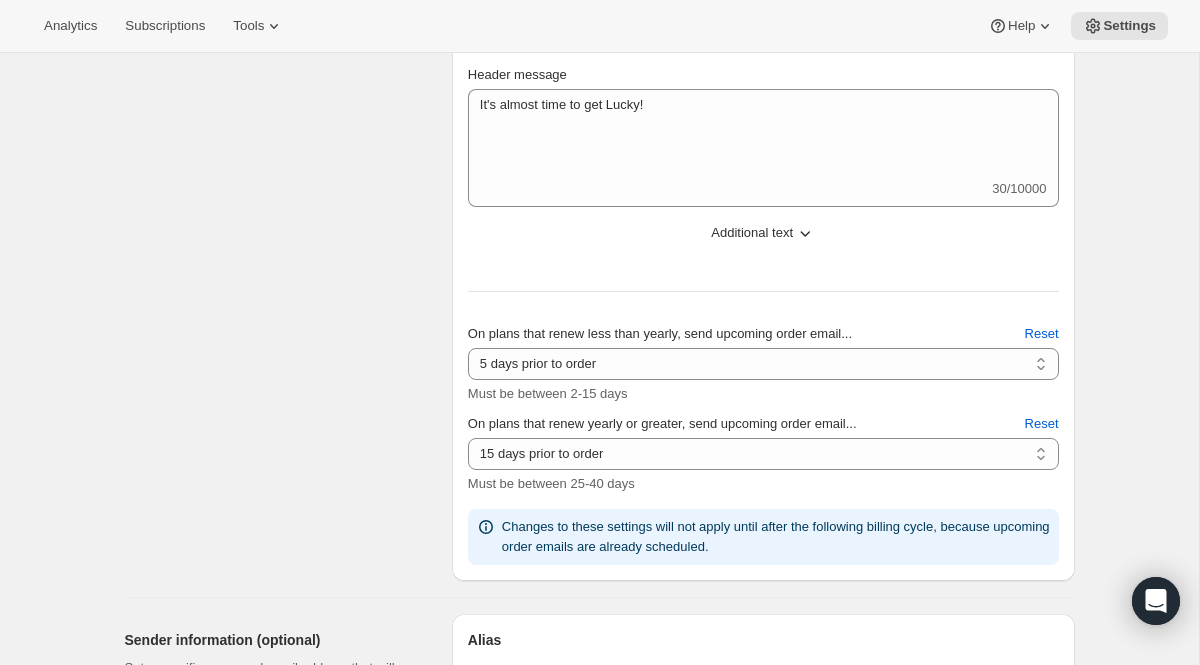 scroll, scrollTop: 650, scrollLeft: 0, axis: vertical 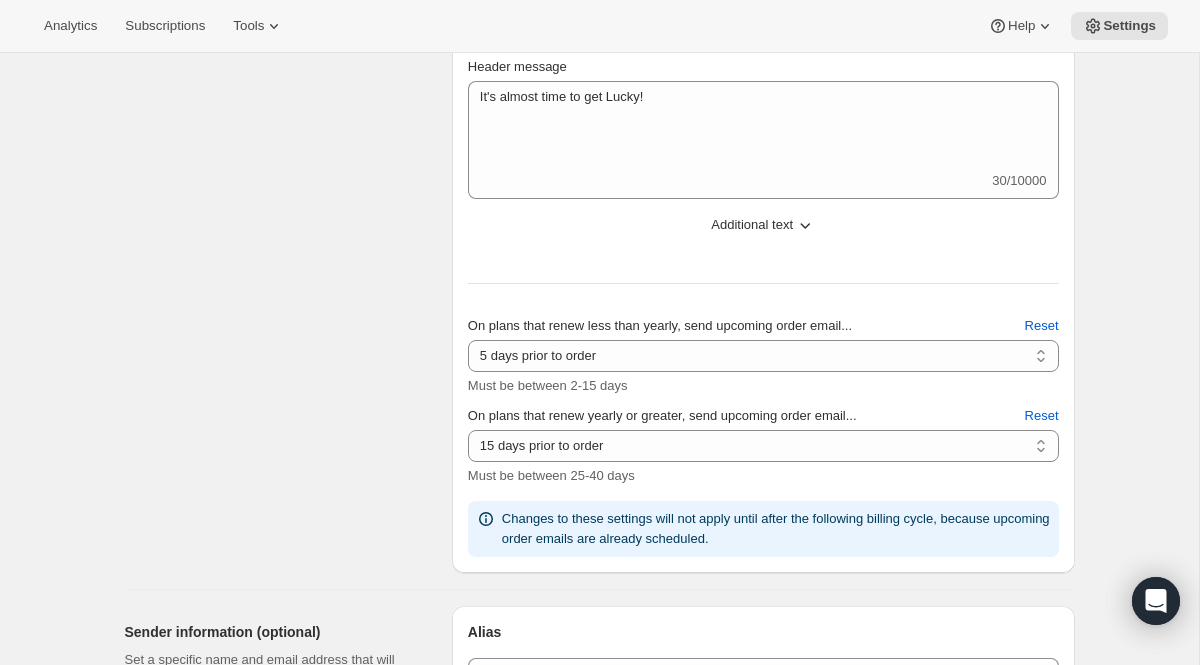 click on "Additional text" at bounding box center [752, 225] 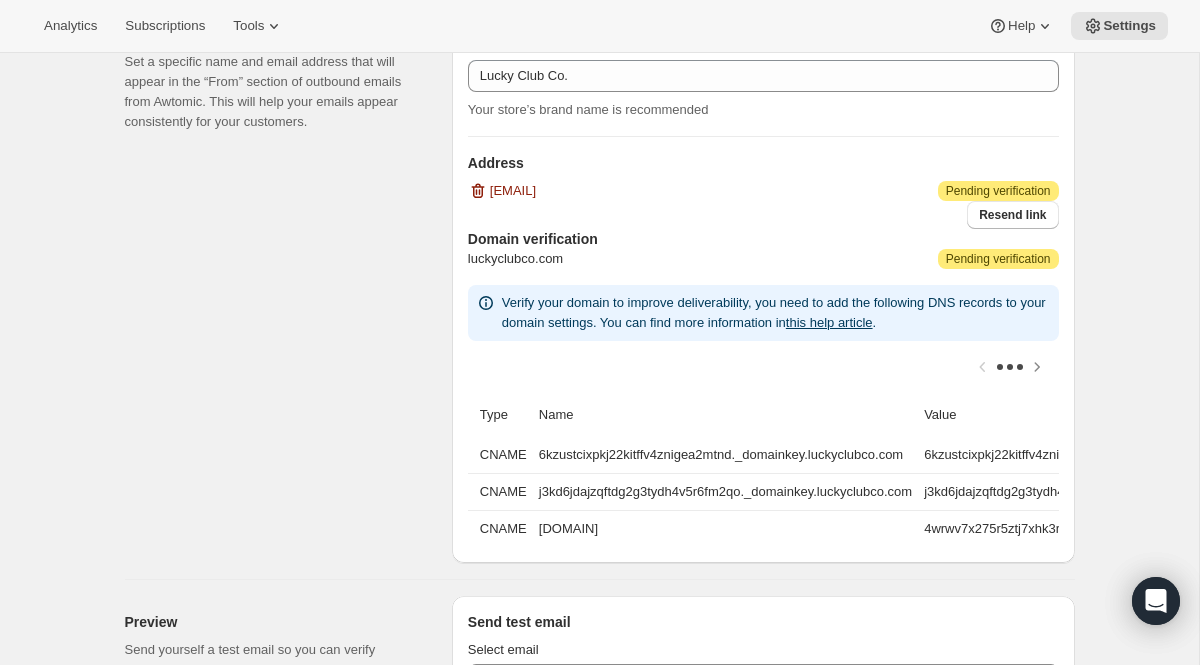 scroll, scrollTop: 1559, scrollLeft: 0, axis: vertical 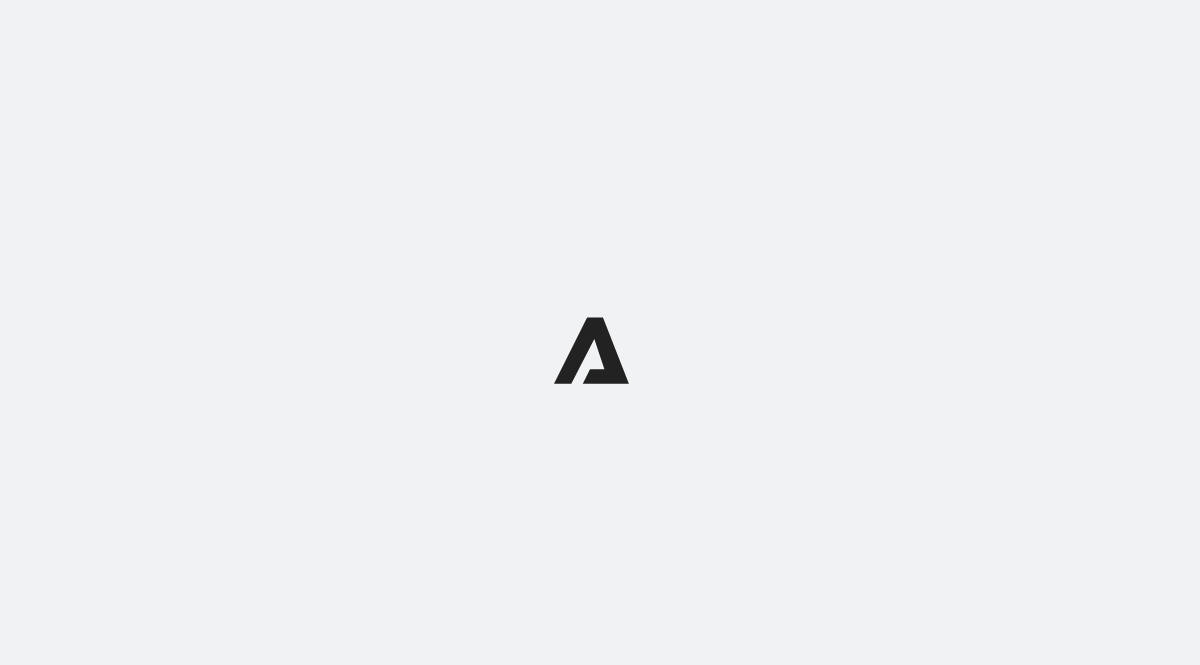 select on "subscriptionMessage" 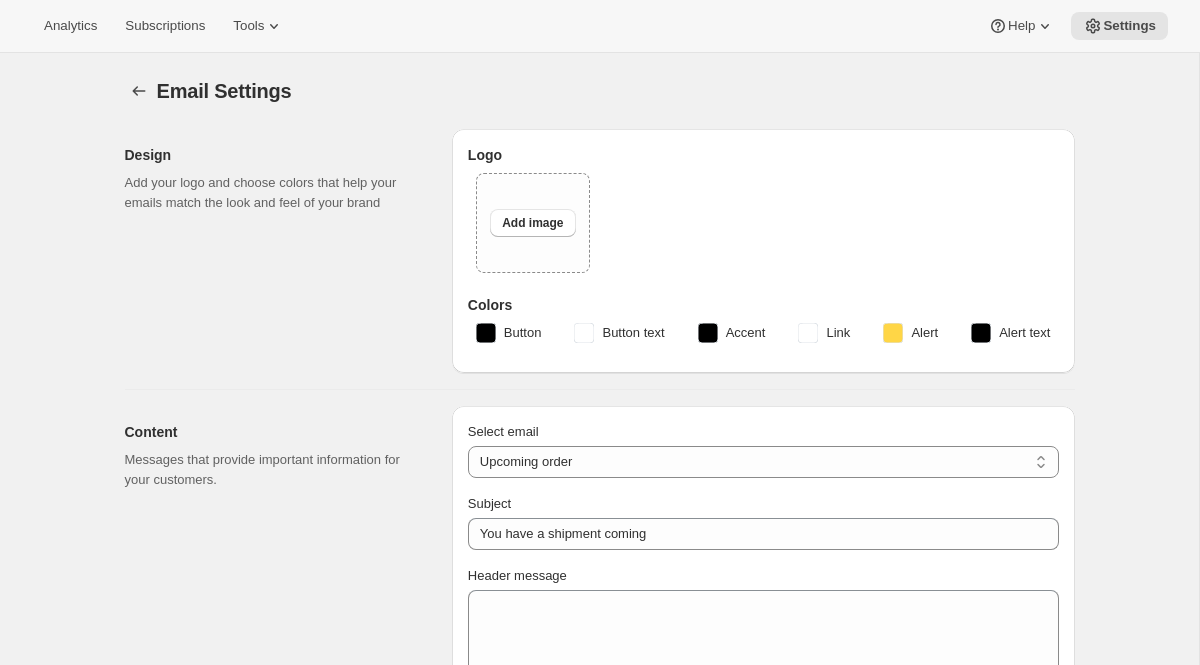 type on "It's almost time to get Lucky!" 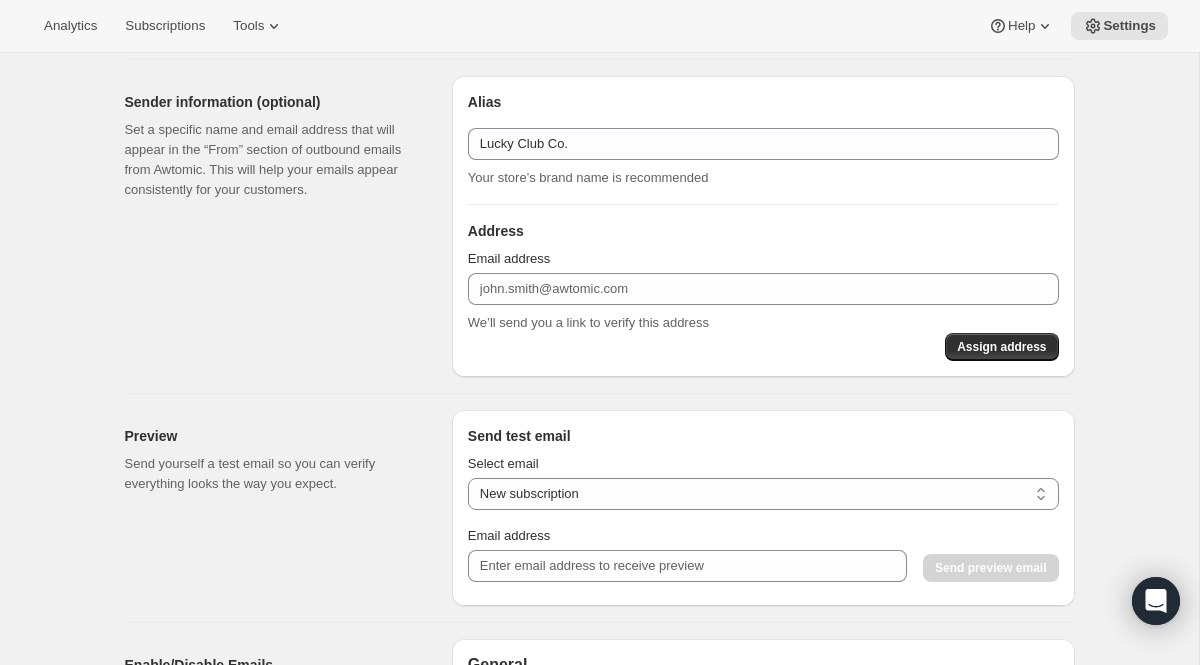 scroll, scrollTop: 1181, scrollLeft: 0, axis: vertical 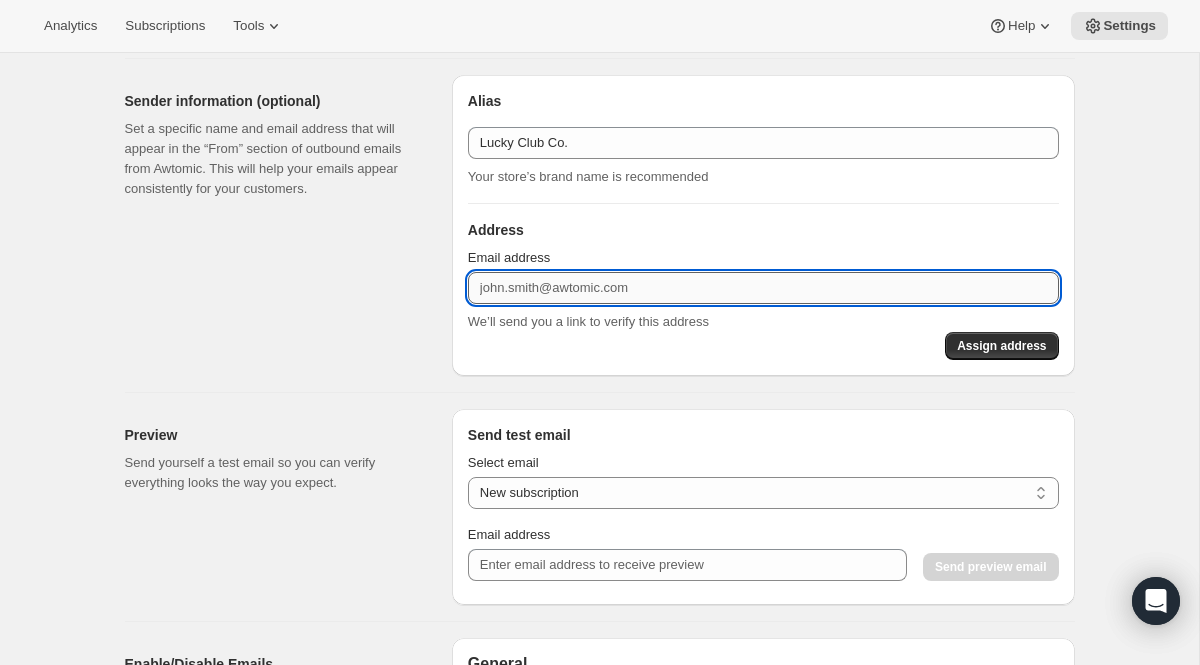 click on "Email address" at bounding box center (763, 288) 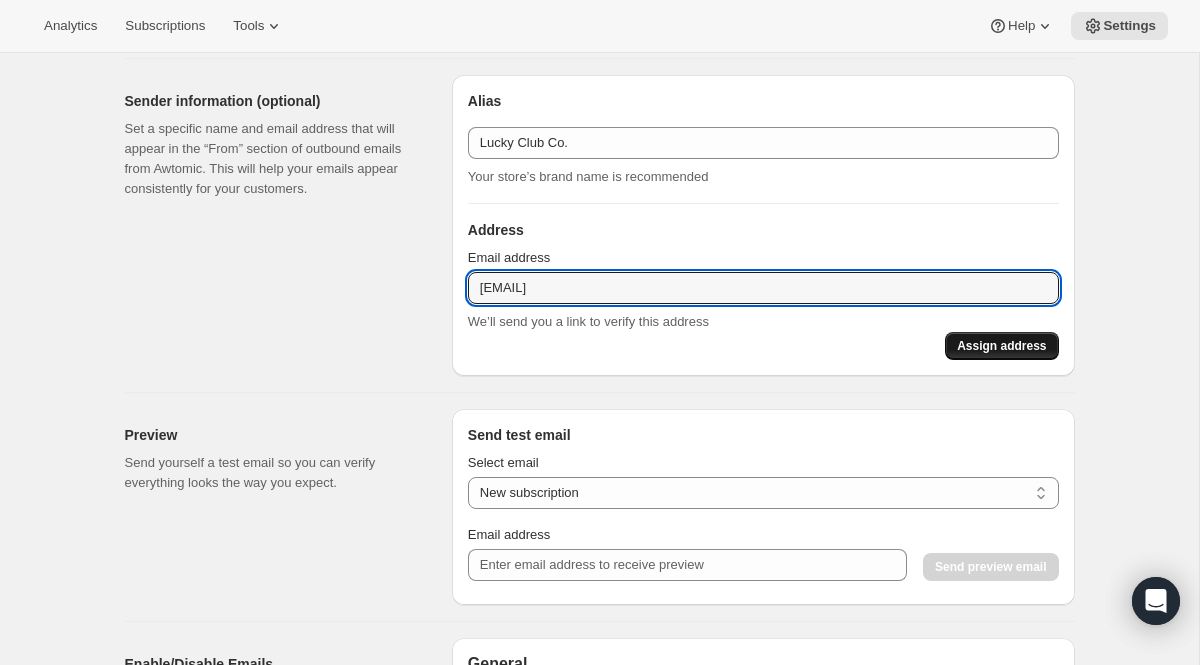 type on "[EMAIL]" 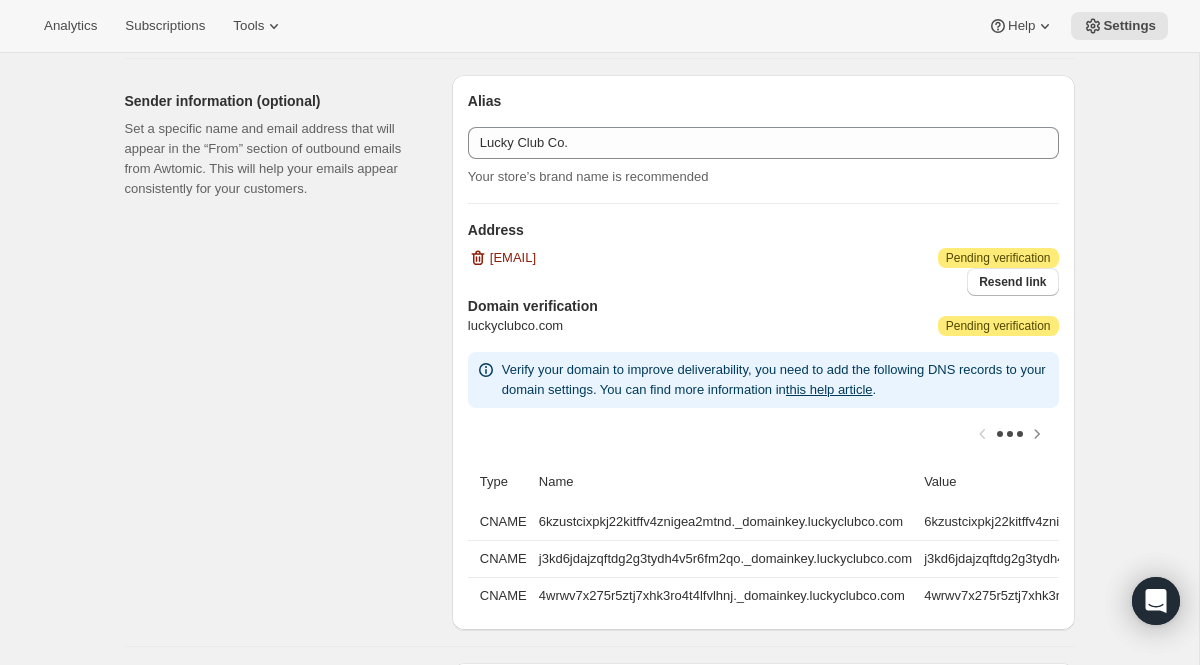 click on "Sender information (optional) Set a specific name and email address that will appear in the “From” section of outbound emails from Awtomic. This will help your emails appear consistently for your customers." at bounding box center [280, 352] 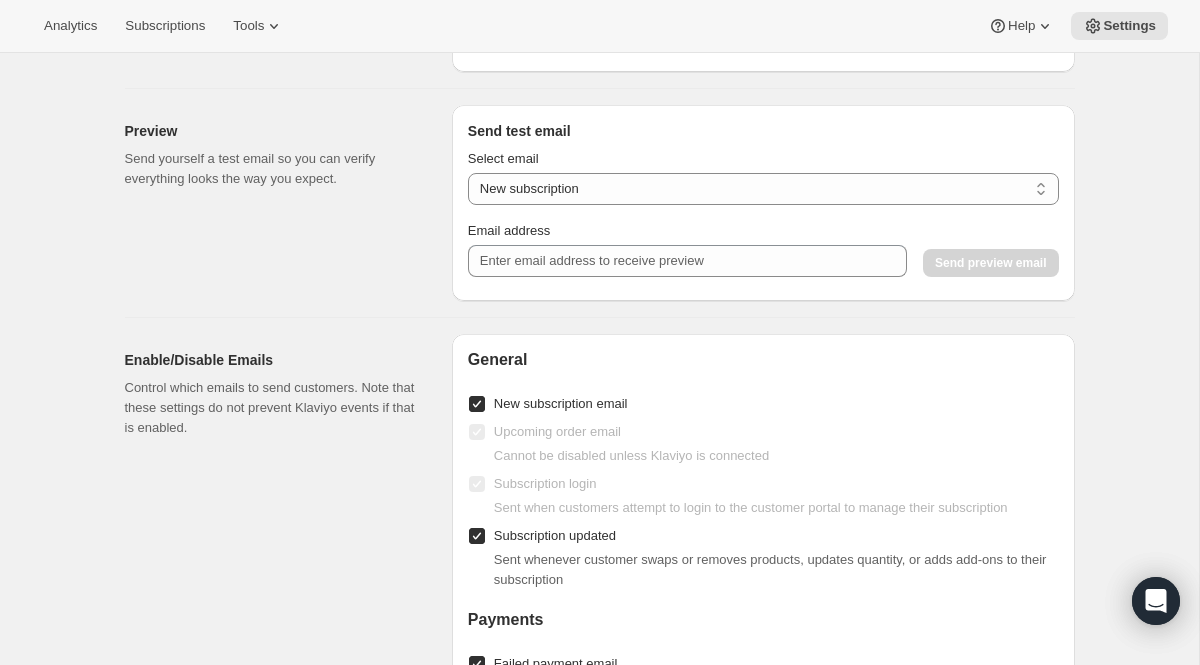 scroll, scrollTop: 1723, scrollLeft: 0, axis: vertical 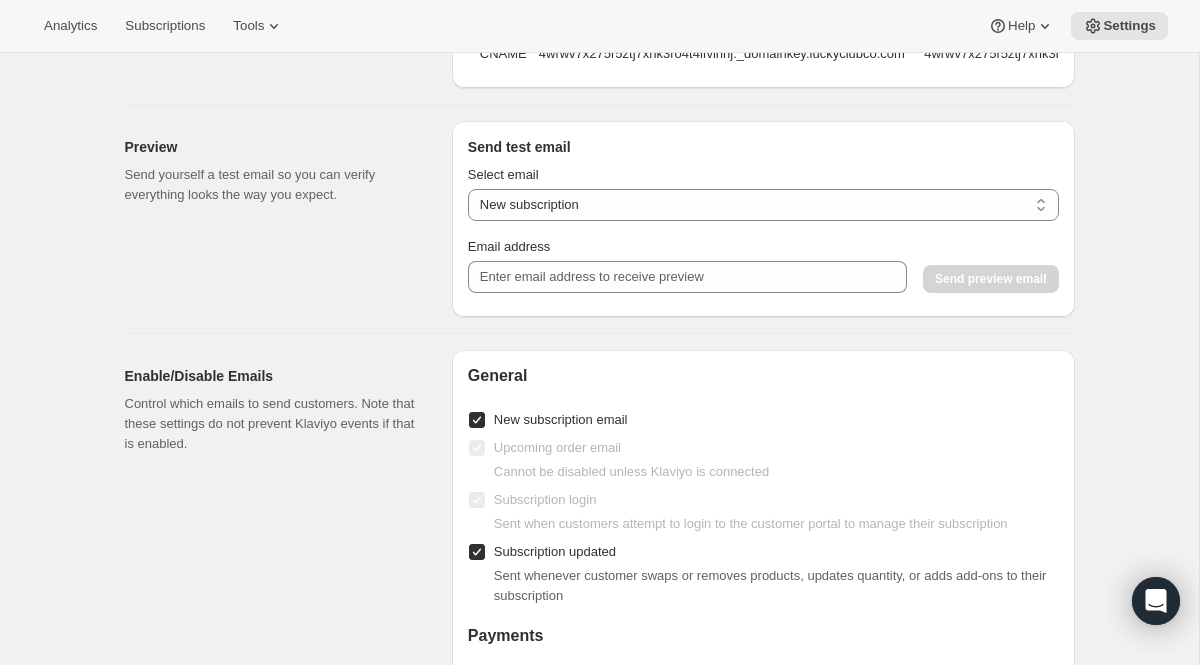 click on "New subscription Upcoming order Payment failure Delayed subscription Updated subscription Gift subscription Subscription paused Subscription cancelled Subscription reactivated" at bounding box center [763, 205] 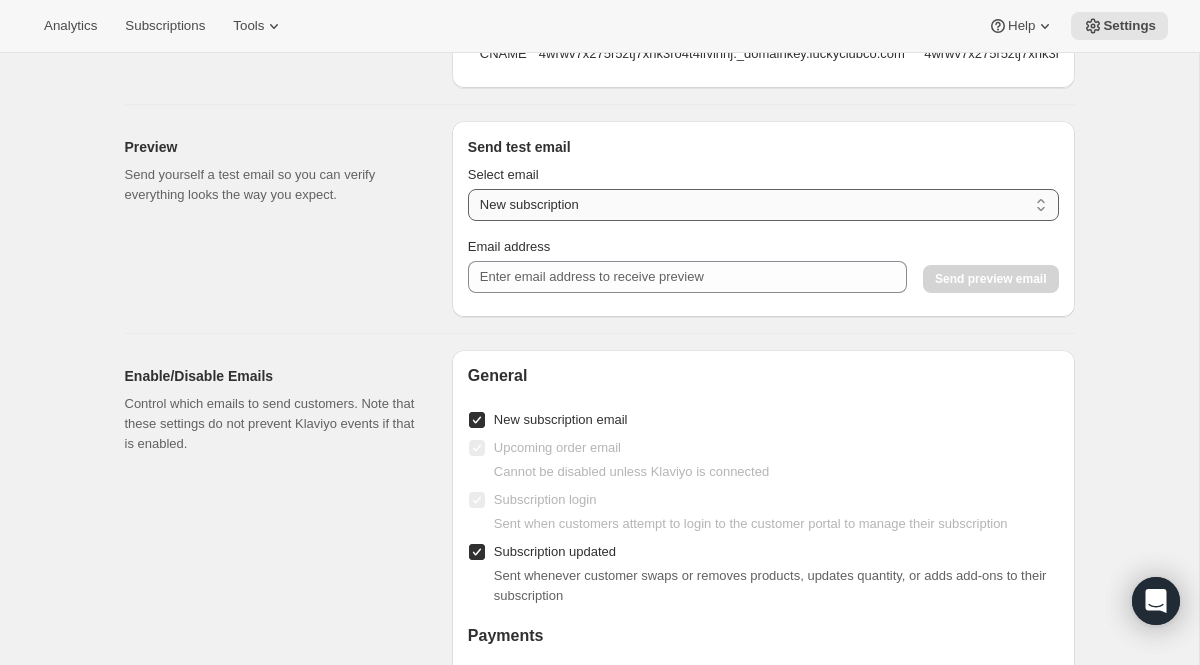 click on "New subscription Upcoming order Payment failure Delayed subscription Updated subscription Gift subscription Subscription paused Subscription cancelled Subscription reactivated" at bounding box center (763, 205) 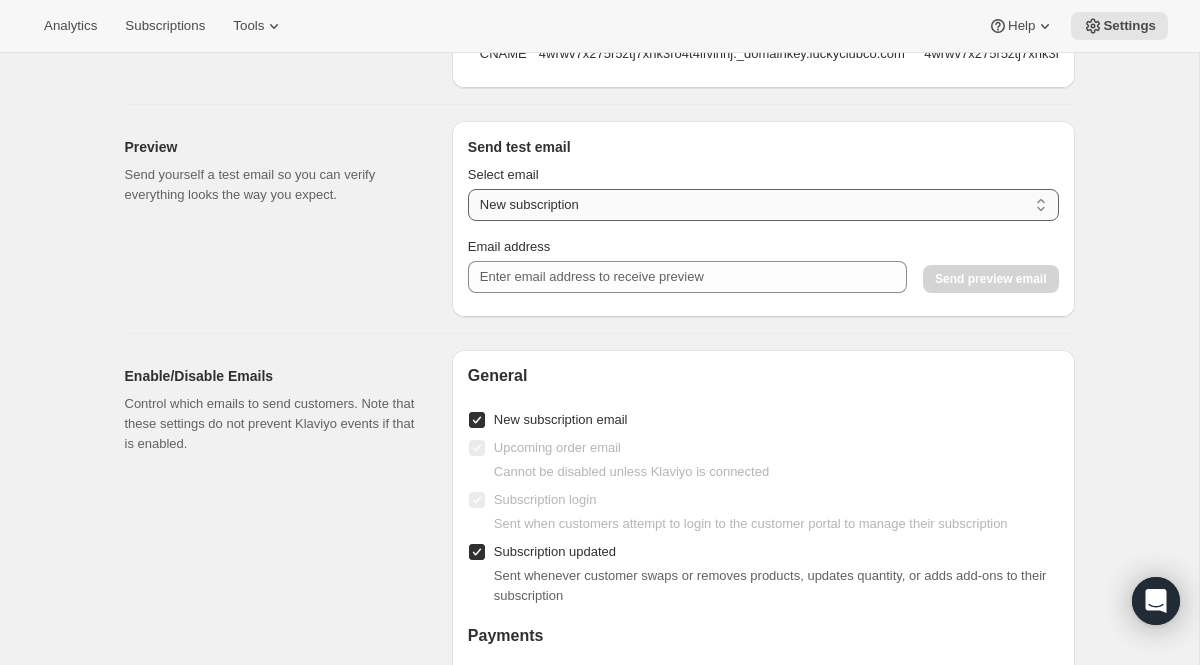 select on "subscription-status-changed_cancelled" 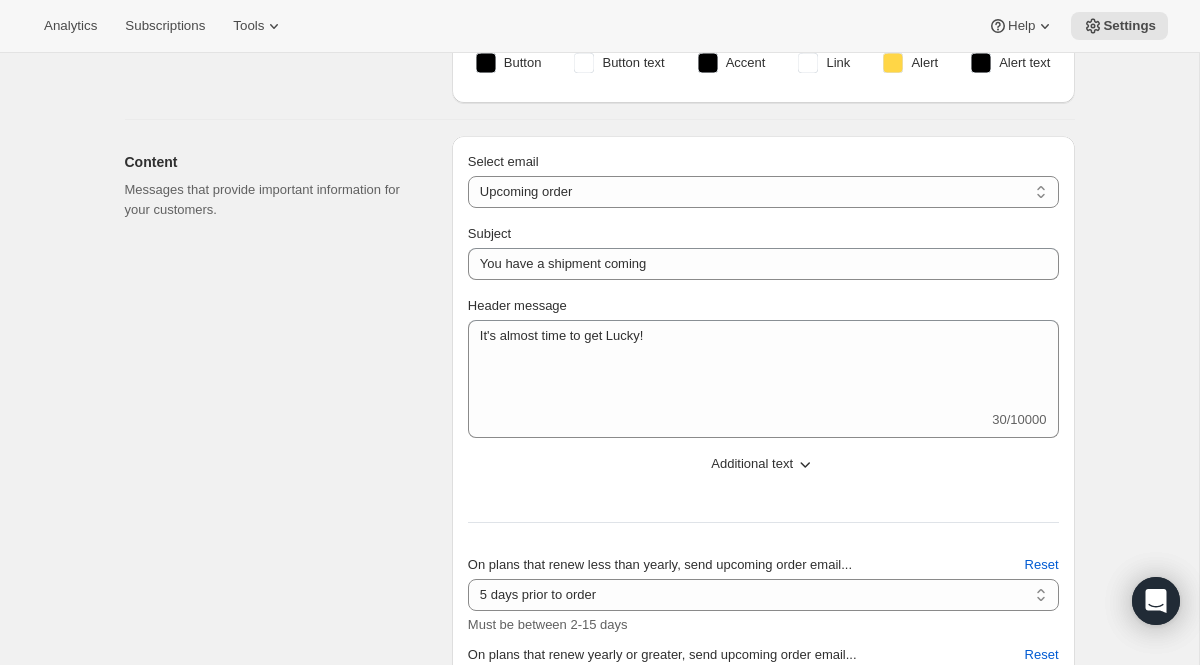 scroll, scrollTop: 396, scrollLeft: 0, axis: vertical 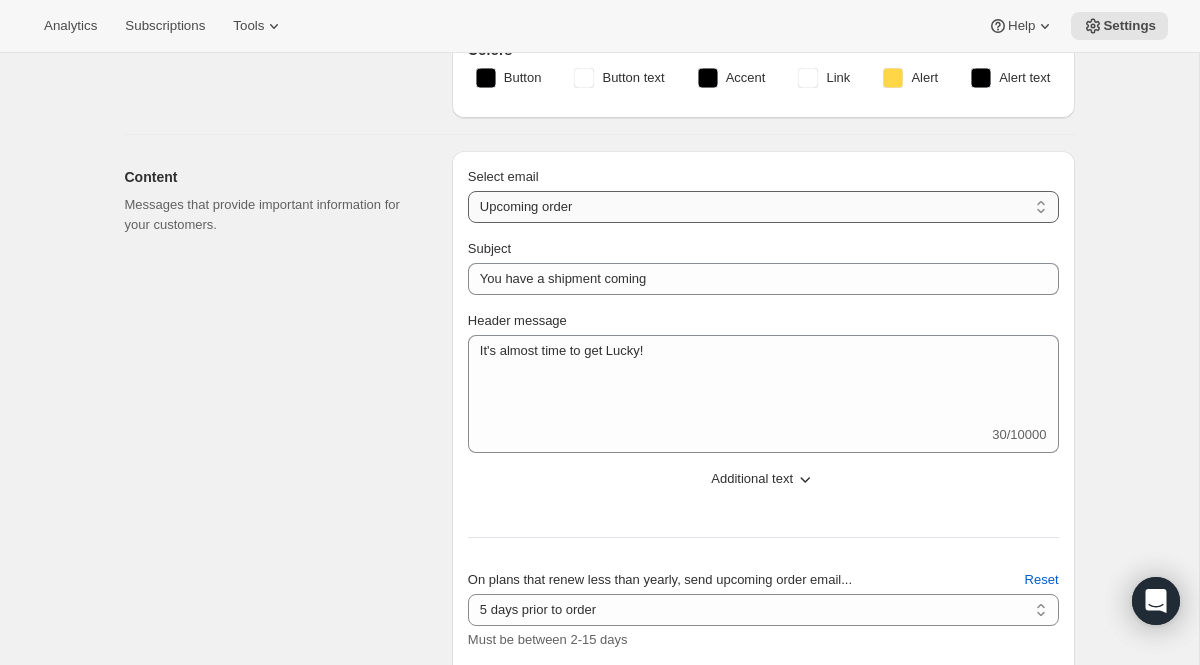 click on "New subscription Upcoming order Failed payment Delayed subscription (inventory sold-out) Subscription updated Subscription paused Subscription cancelled Subscription reactivated Gift message" at bounding box center [763, 207] 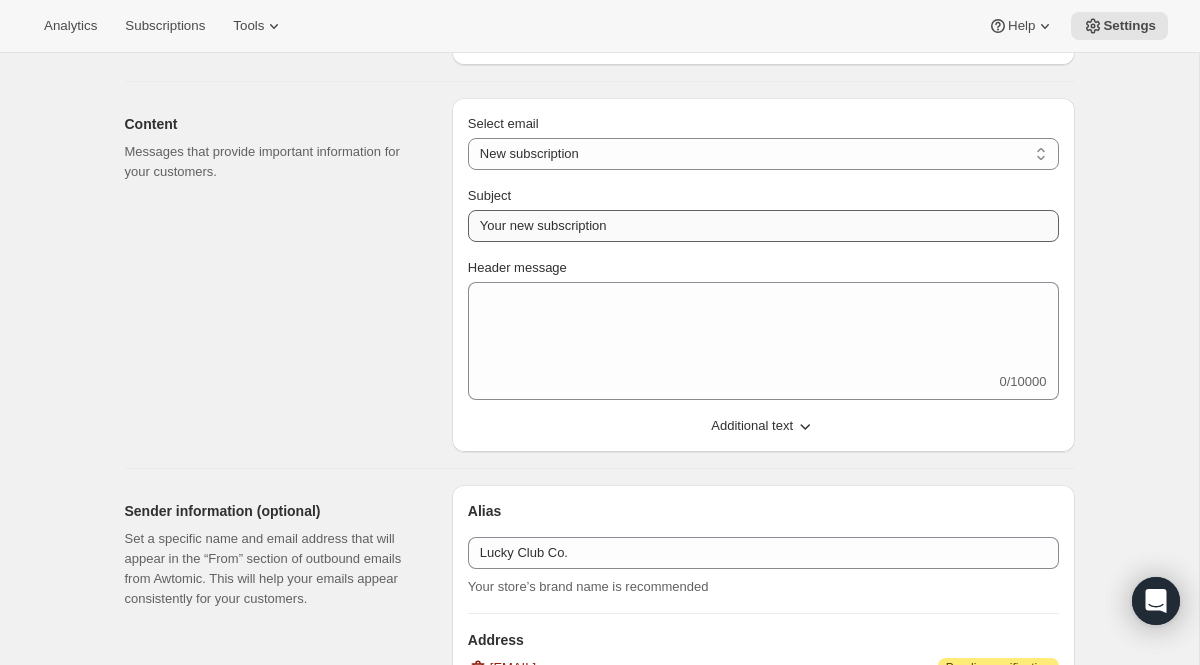 scroll, scrollTop: 457, scrollLeft: 0, axis: vertical 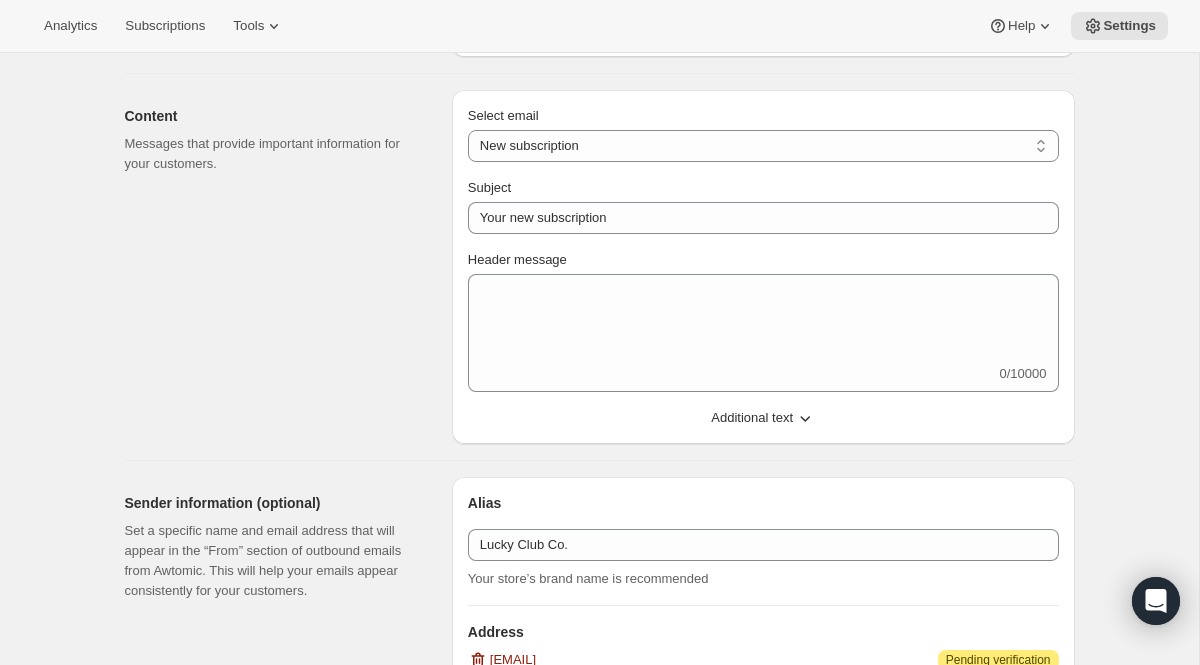 click on "Additional text" at bounding box center (752, 418) 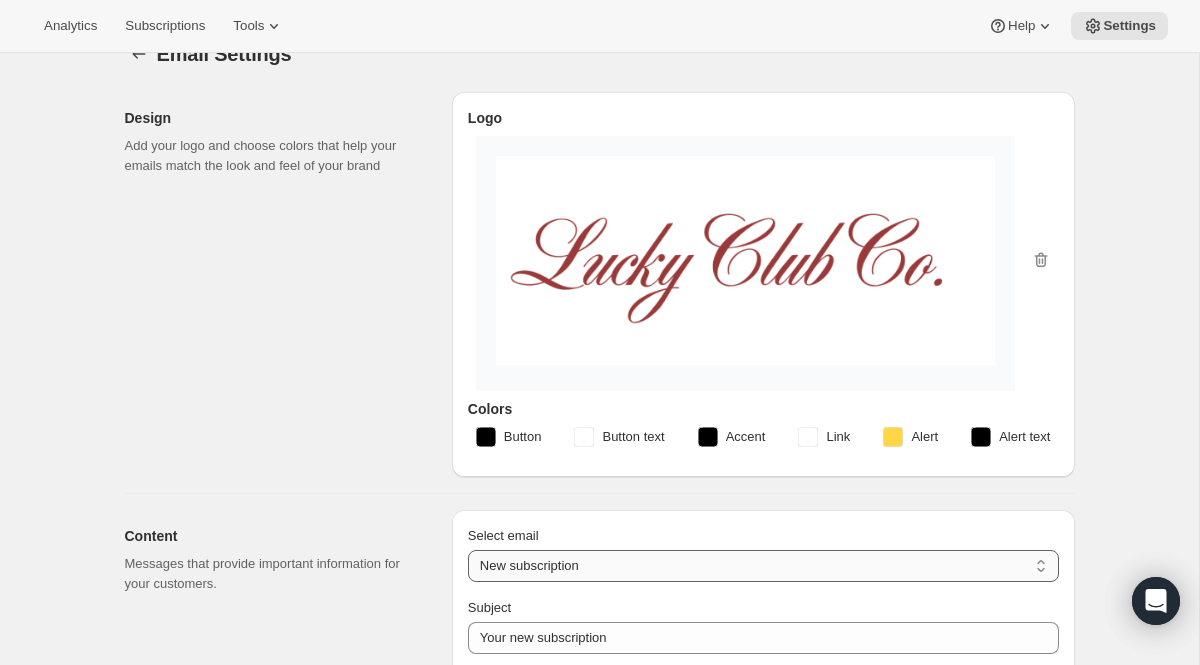 scroll, scrollTop: 0, scrollLeft: 0, axis: both 